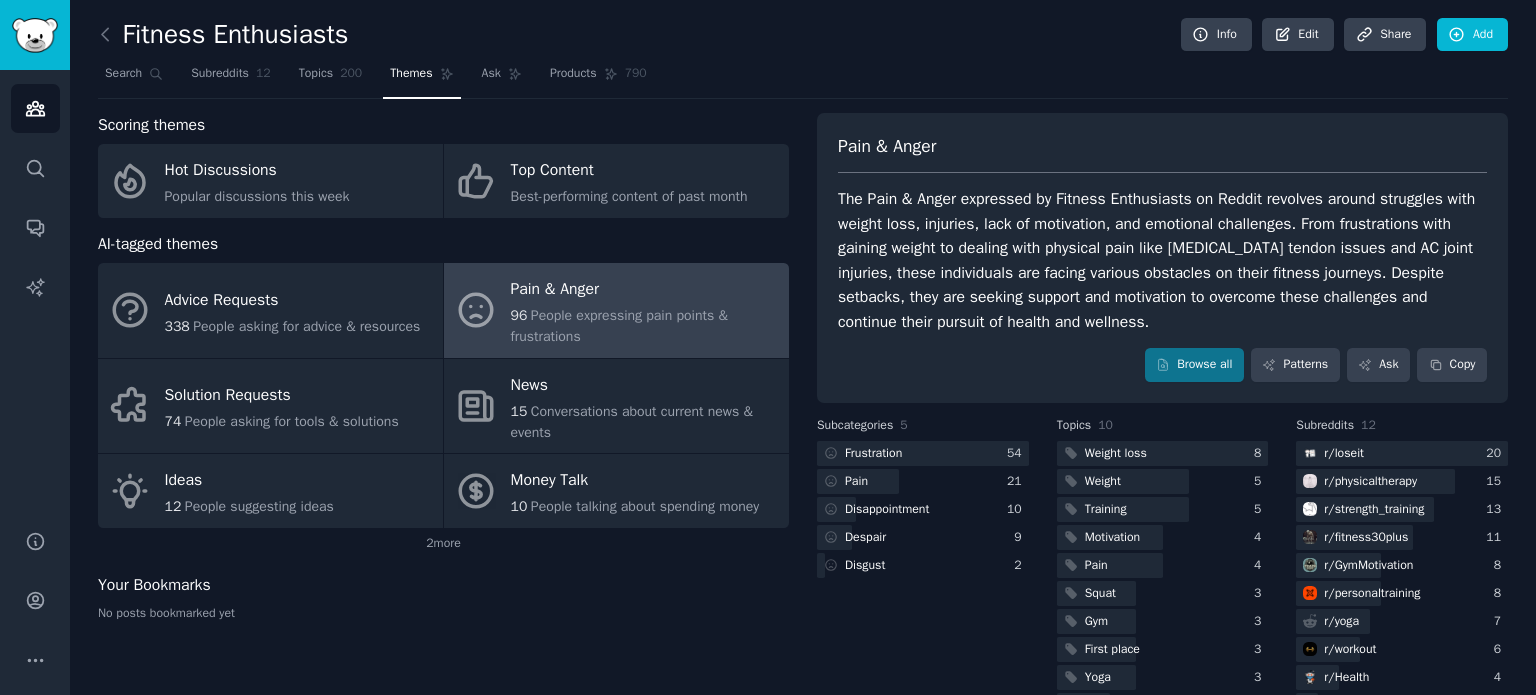 scroll, scrollTop: 0, scrollLeft: 0, axis: both 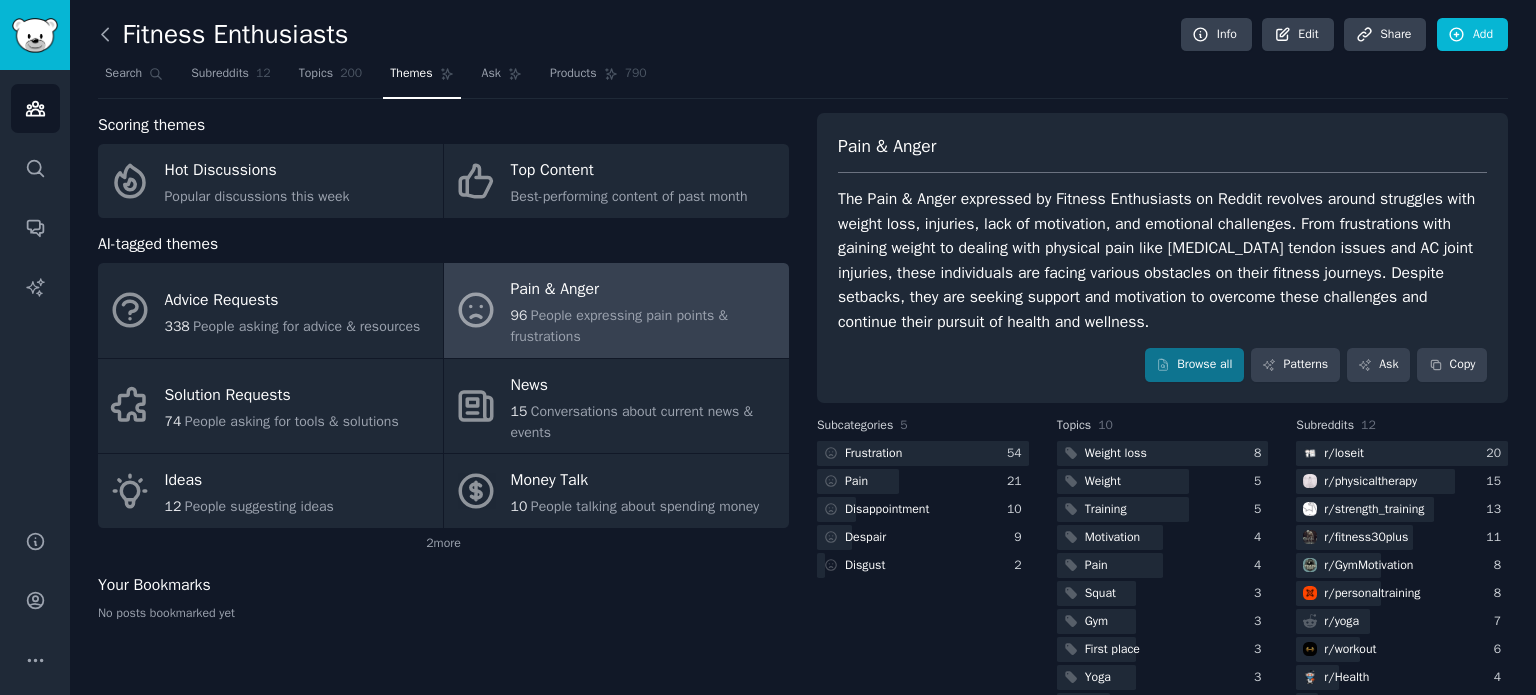 click 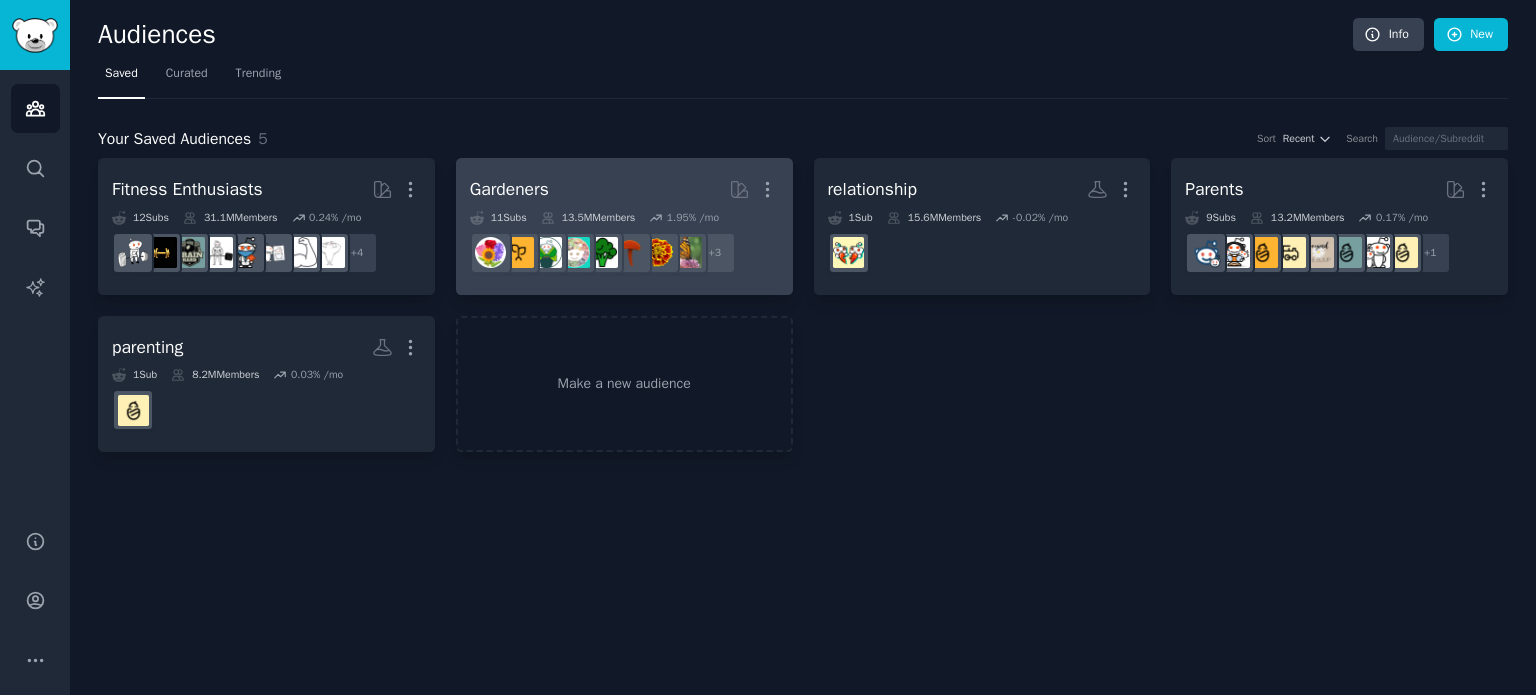click on "Gardeners" at bounding box center [509, 189] 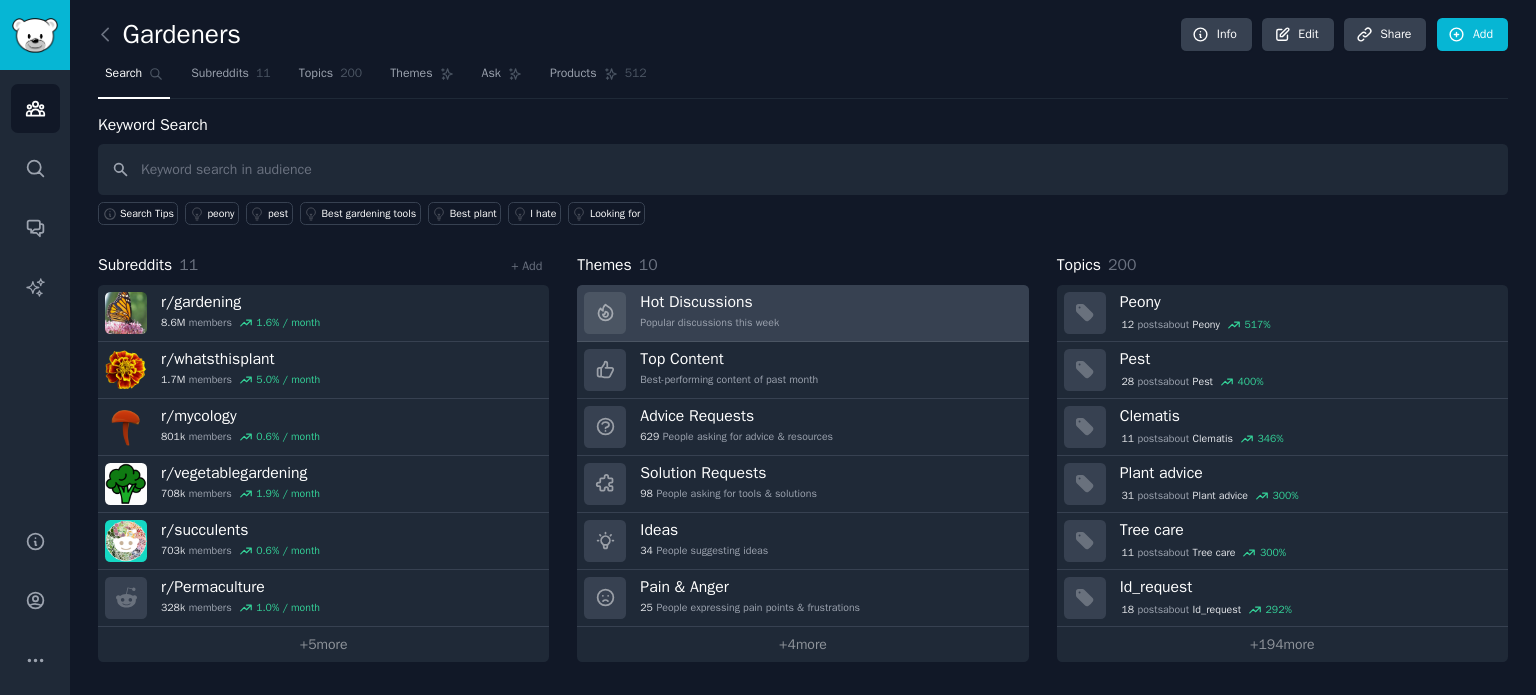 click on "Hot Discussions" at bounding box center (709, 302) 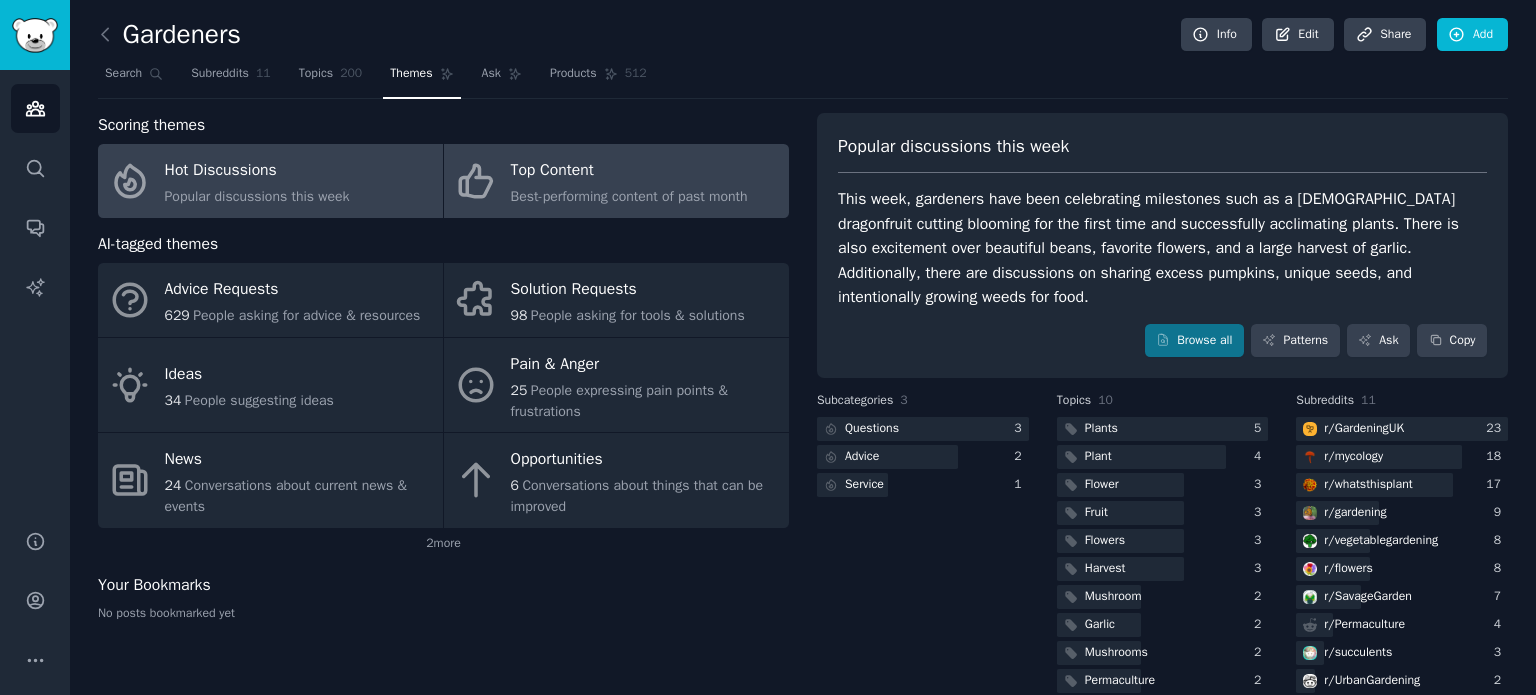 click on "Best-performing content of past month" at bounding box center (629, 196) 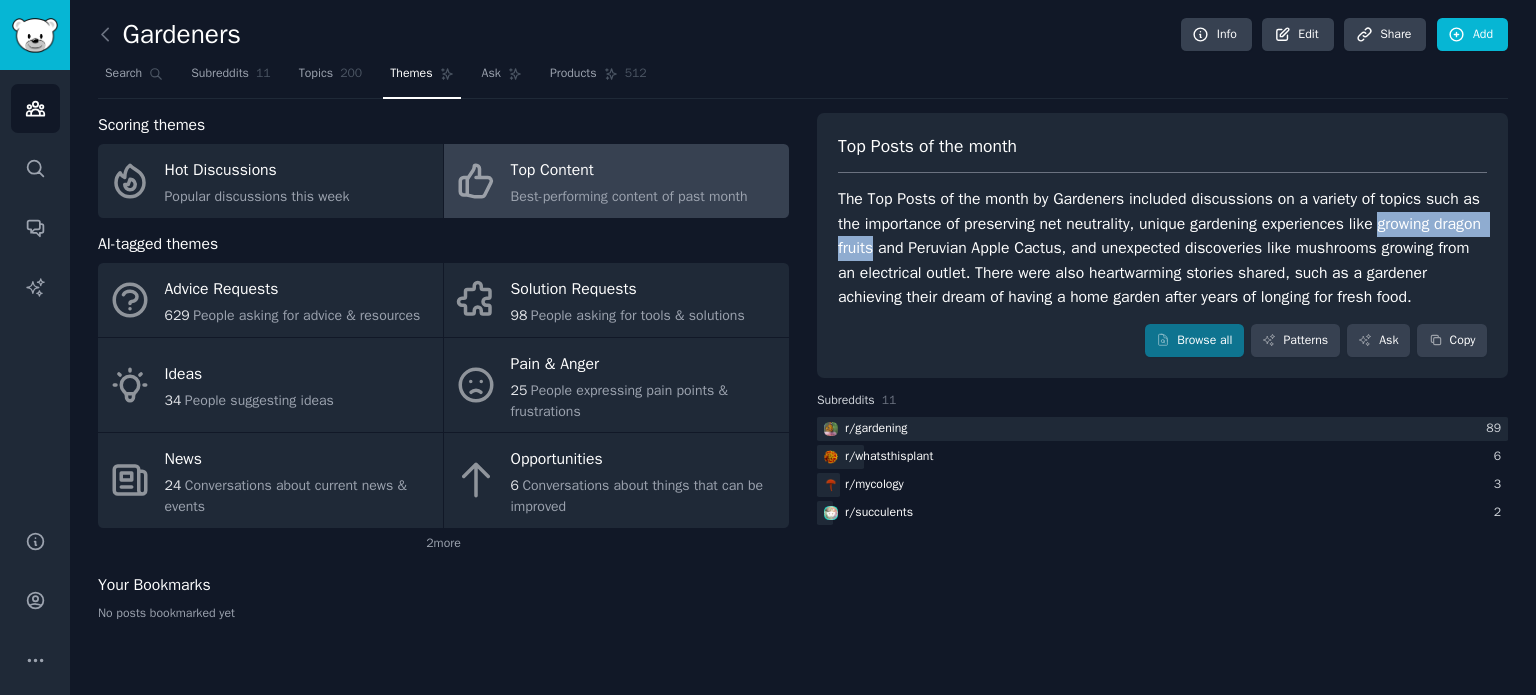 drag, startPoint x: 1388, startPoint y: 227, endPoint x: 927, endPoint y: 252, distance: 461.67737 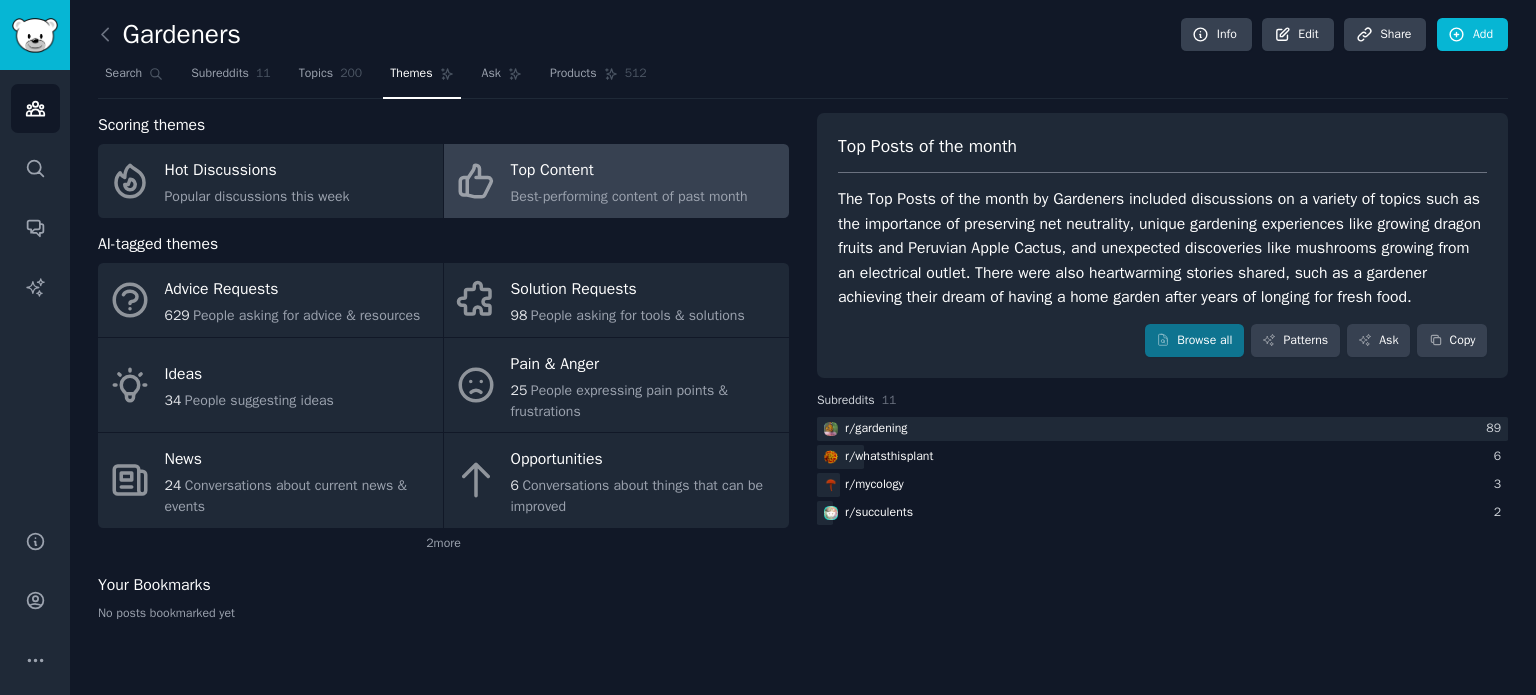 click on "The Top Posts of the month by Gardeners included discussions on a variety of topics such as the importance of preserving net neutrality, unique gardening experiences like growing dragon fruits and Peruvian Apple Cactus, and unexpected discoveries like mushrooms growing from an electrical outlet. There were also heartwarming stories shared, such as a gardener achieving their dream of having a home garden after years of longing for fresh food." at bounding box center (1162, 248) 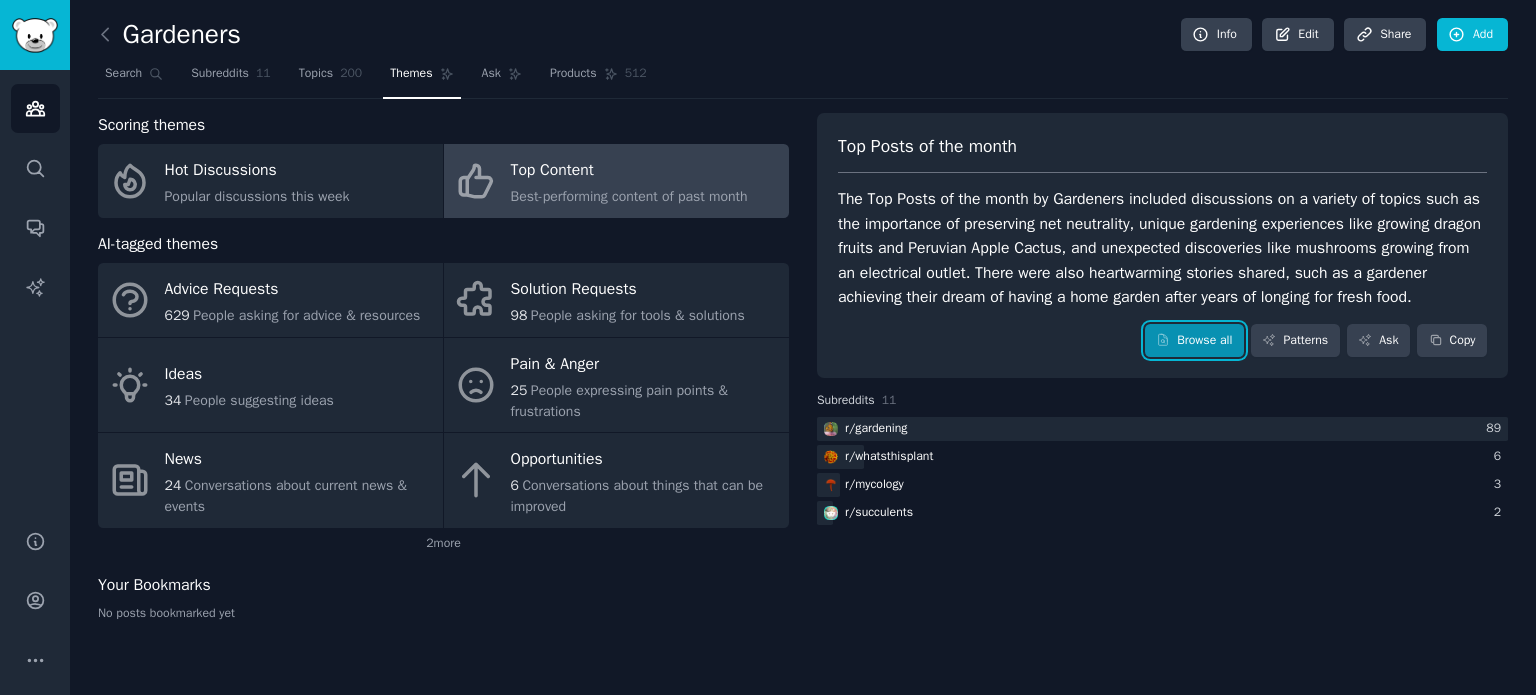 click on "Browse all" at bounding box center [1194, 341] 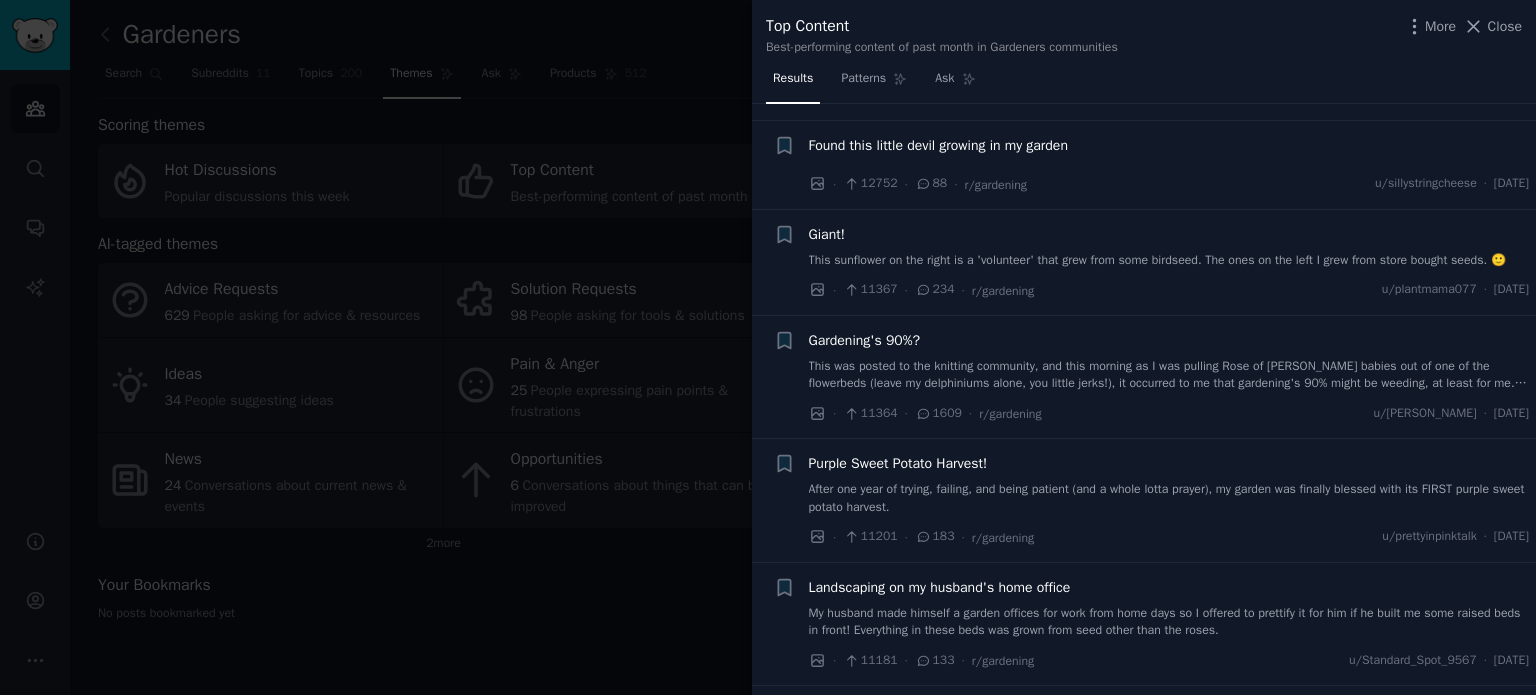 scroll, scrollTop: 1700, scrollLeft: 0, axis: vertical 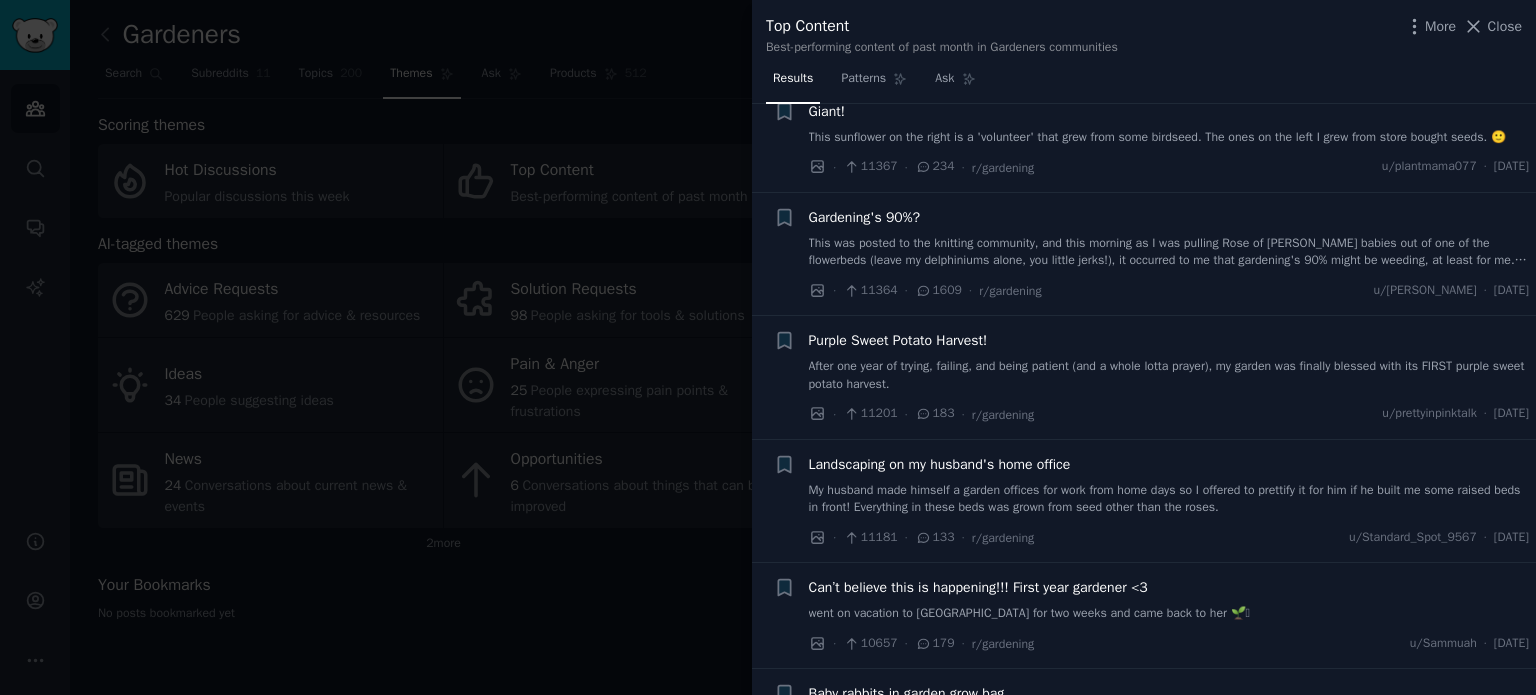 click on "Purple Sweet Potato Harvest!" at bounding box center [898, 340] 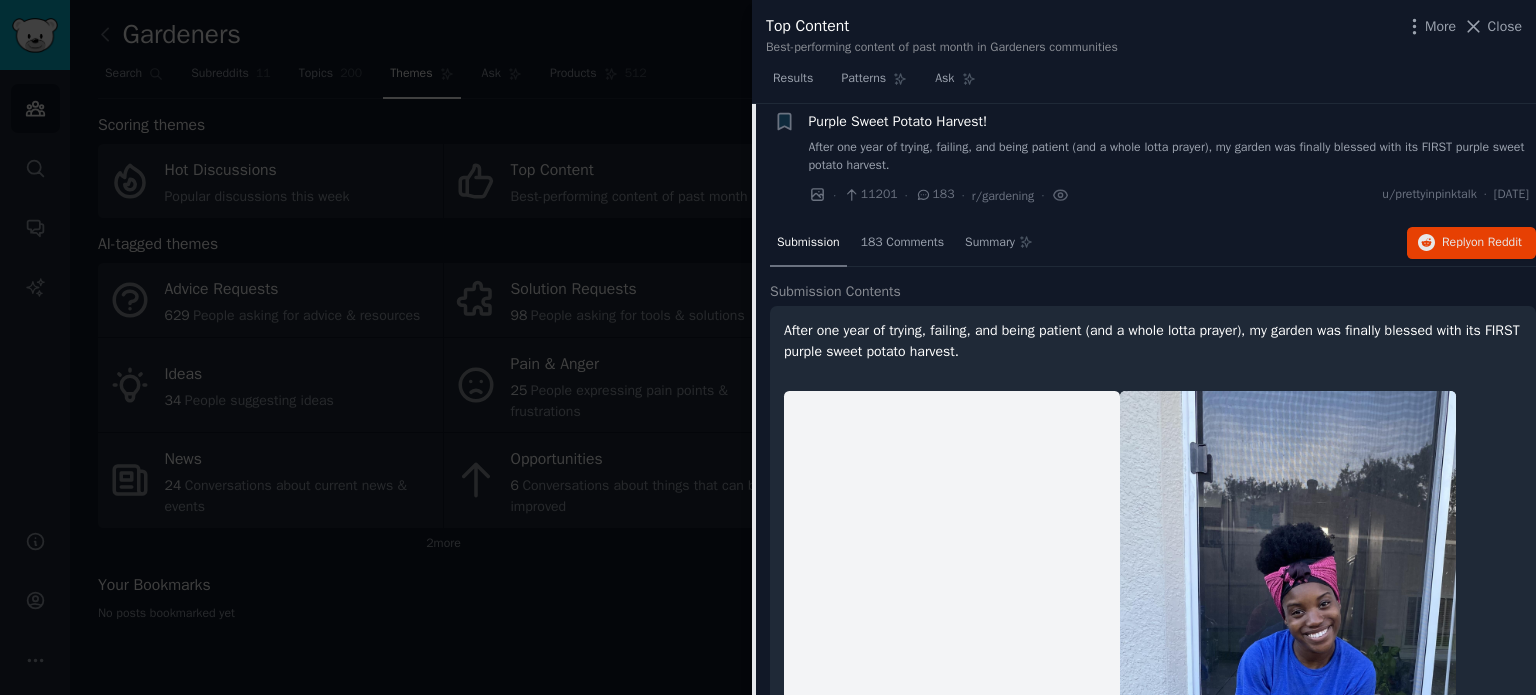scroll, scrollTop: 1888, scrollLeft: 0, axis: vertical 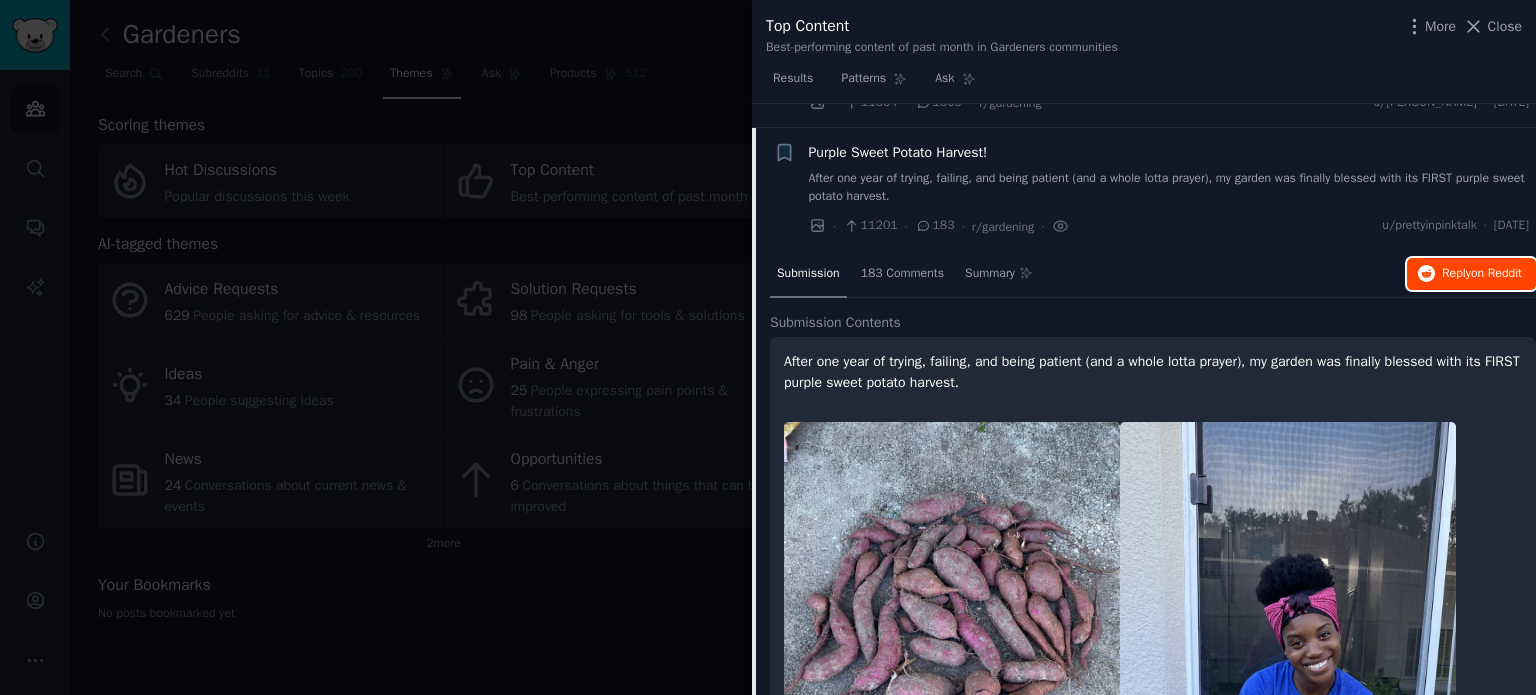 click on "on Reddit" at bounding box center (1496, 273) 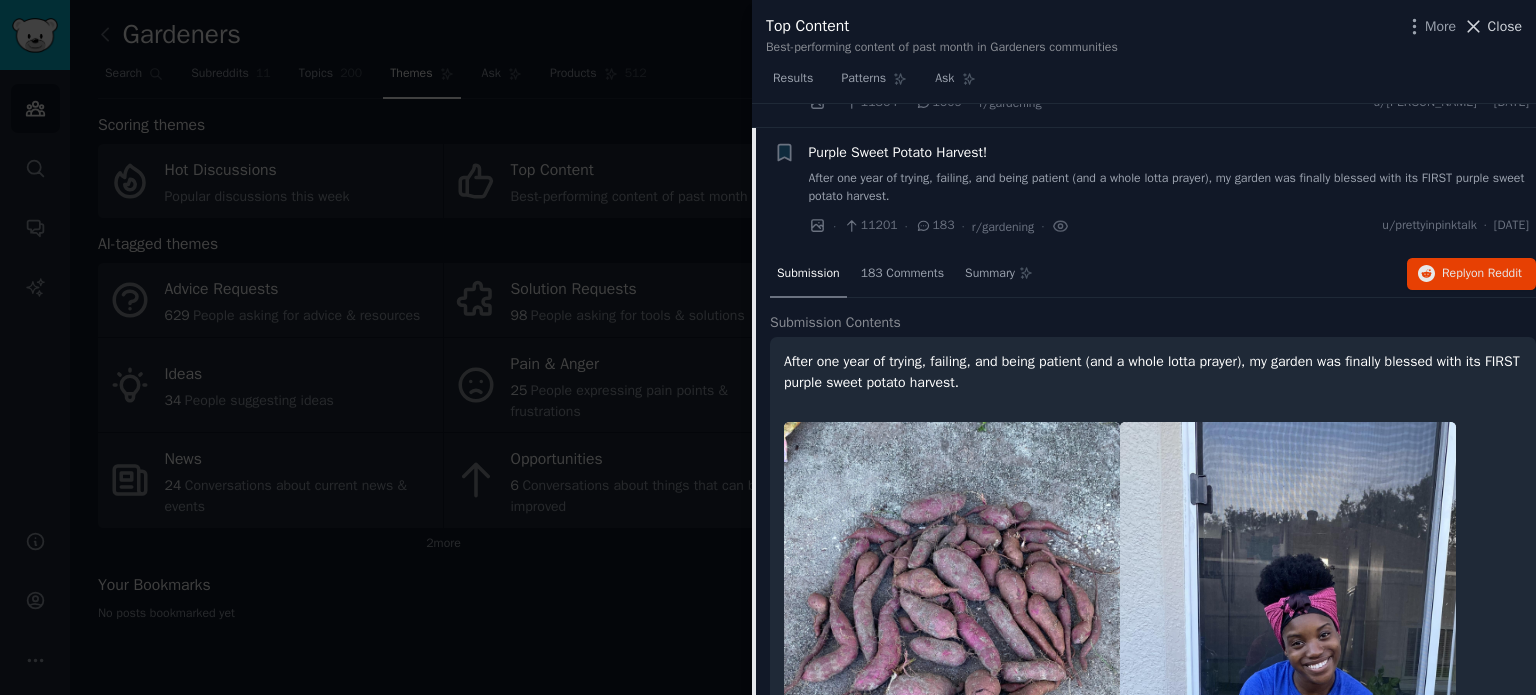 click on "Close" at bounding box center (1505, 26) 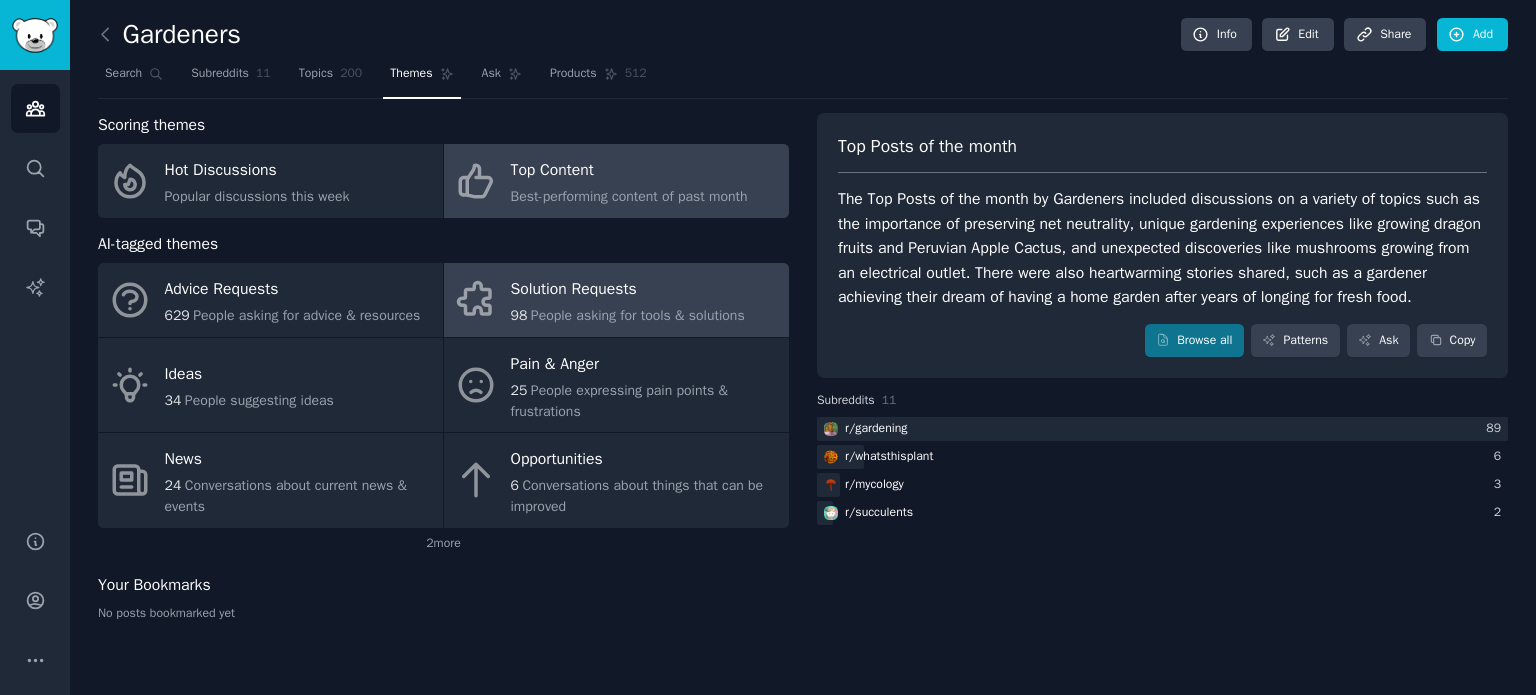 click on "Solution Requests" at bounding box center [628, 290] 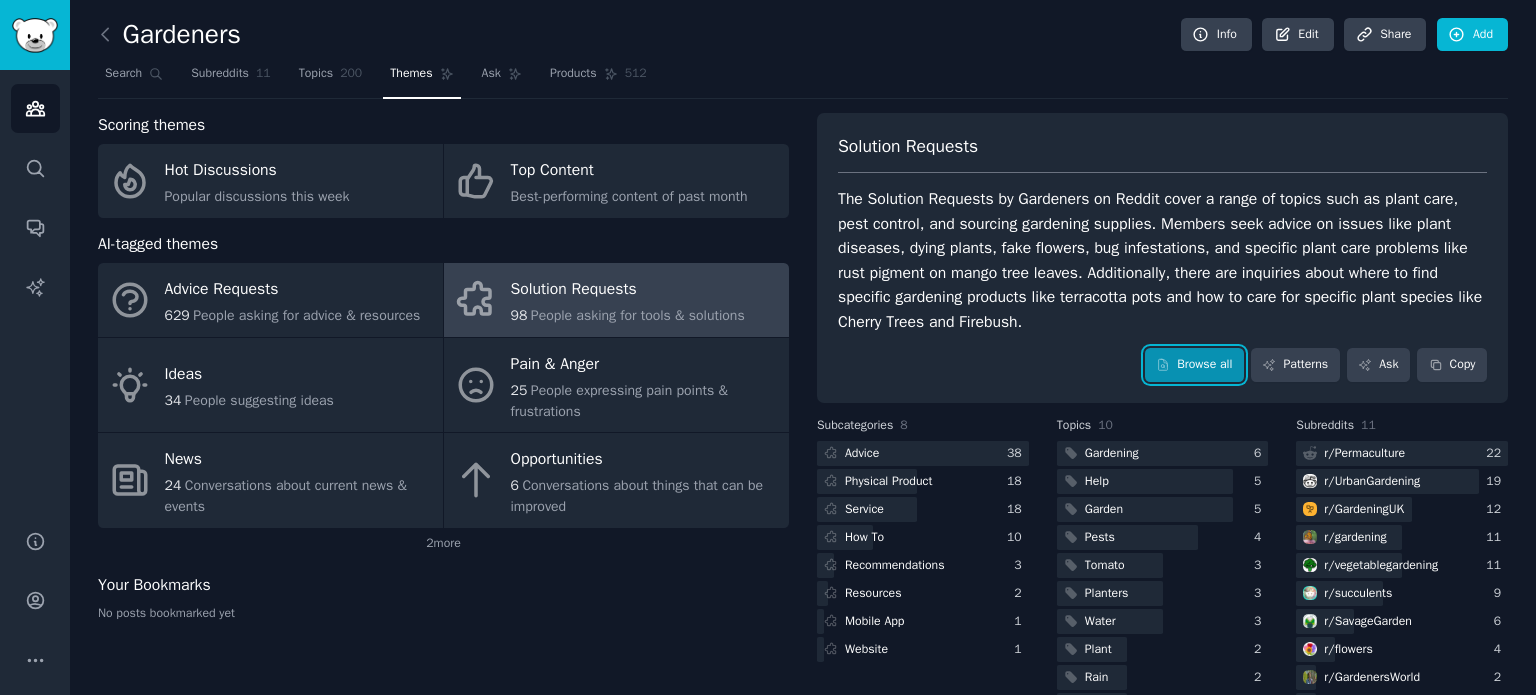 click on "Browse all" at bounding box center (1194, 365) 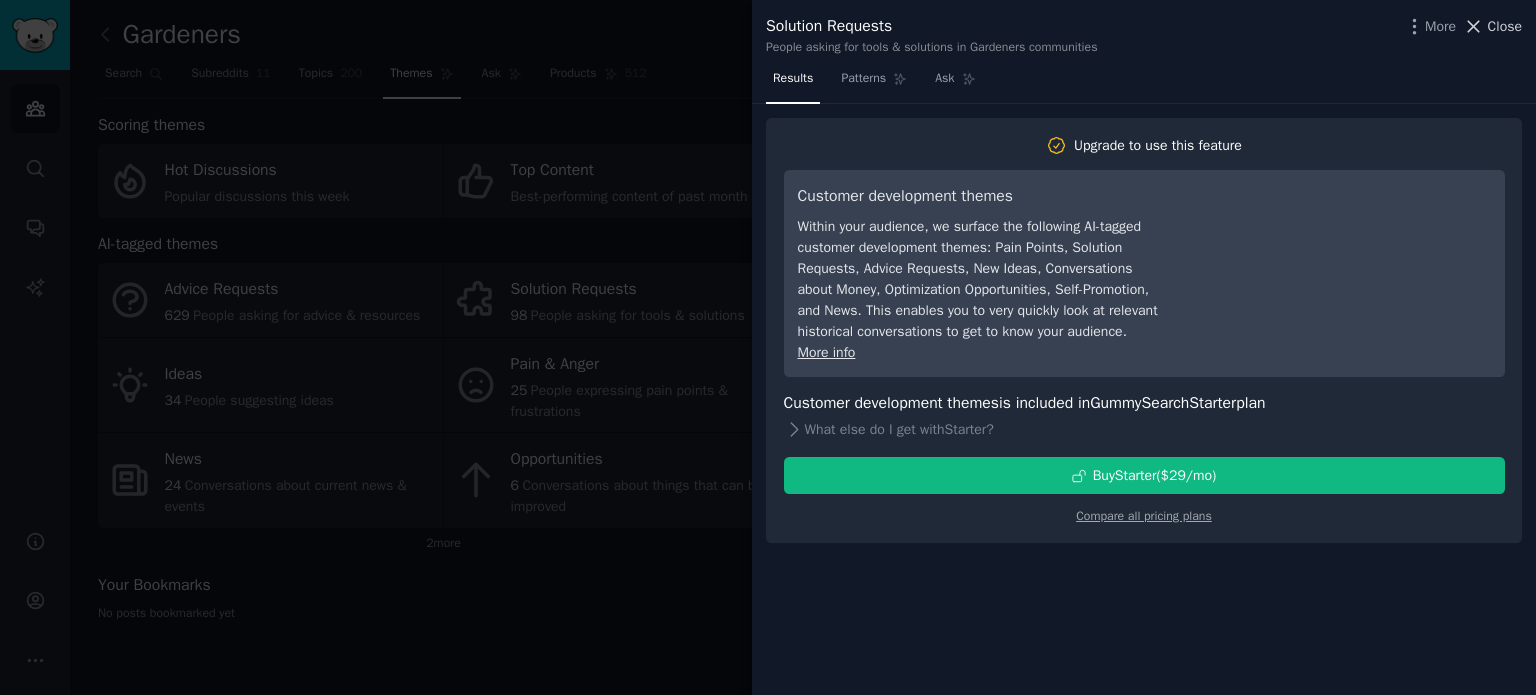 click on "Close" at bounding box center (1505, 26) 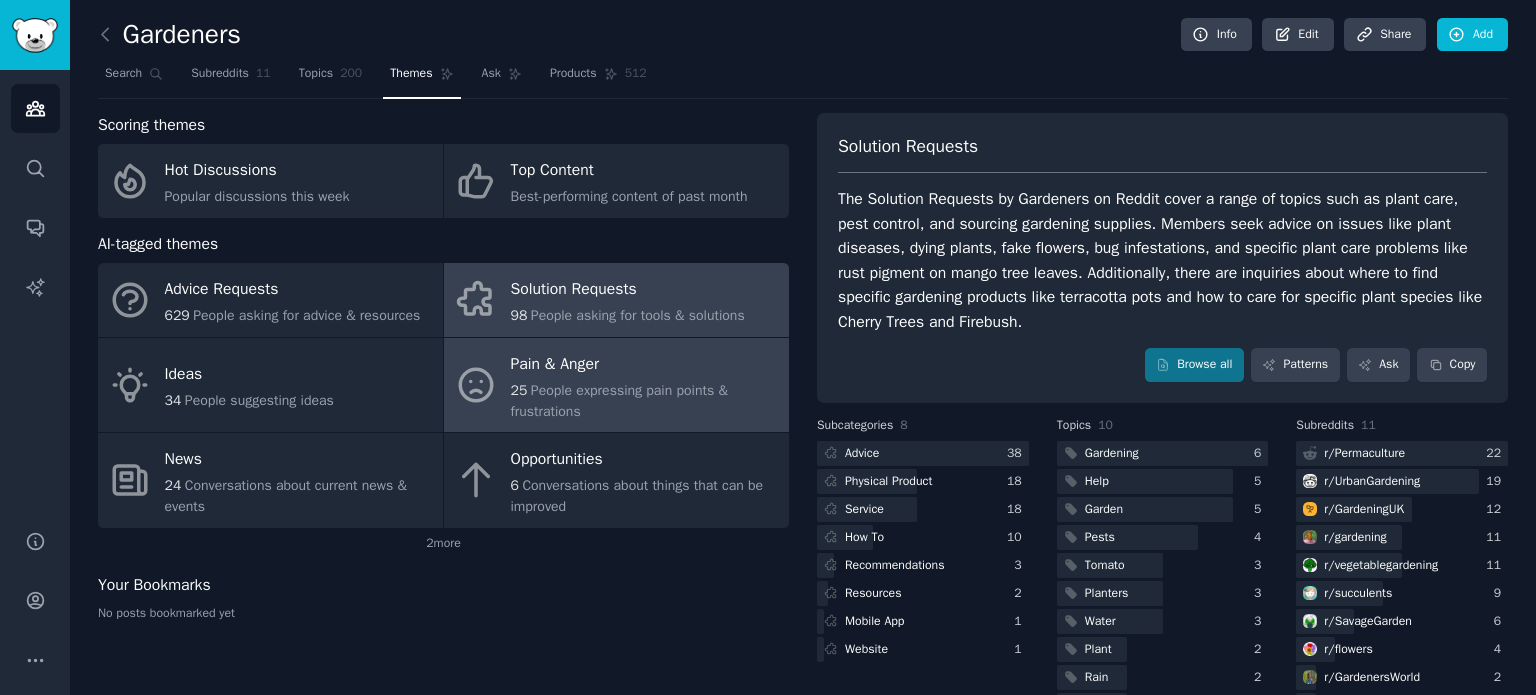 click on "People expressing pain points & frustrations" at bounding box center (619, 401) 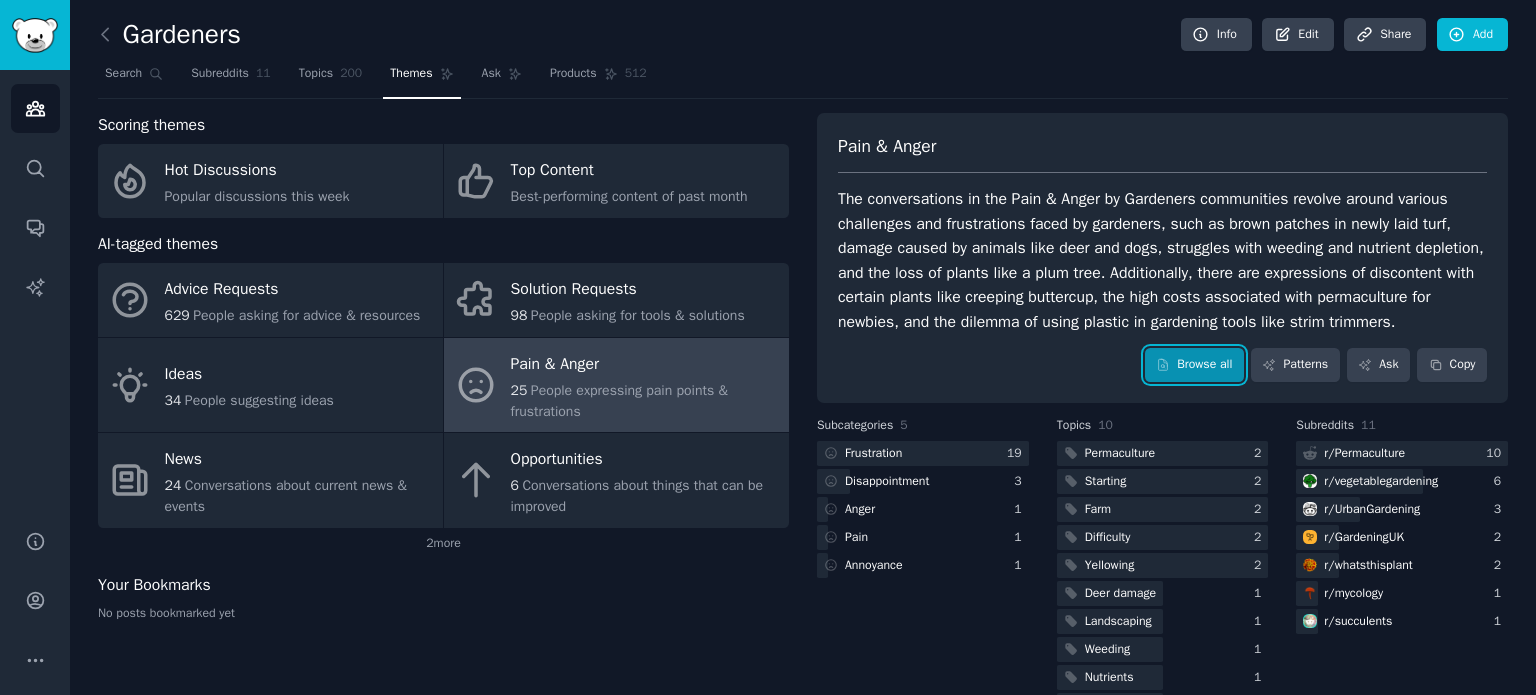 click on "Browse all" at bounding box center (1194, 365) 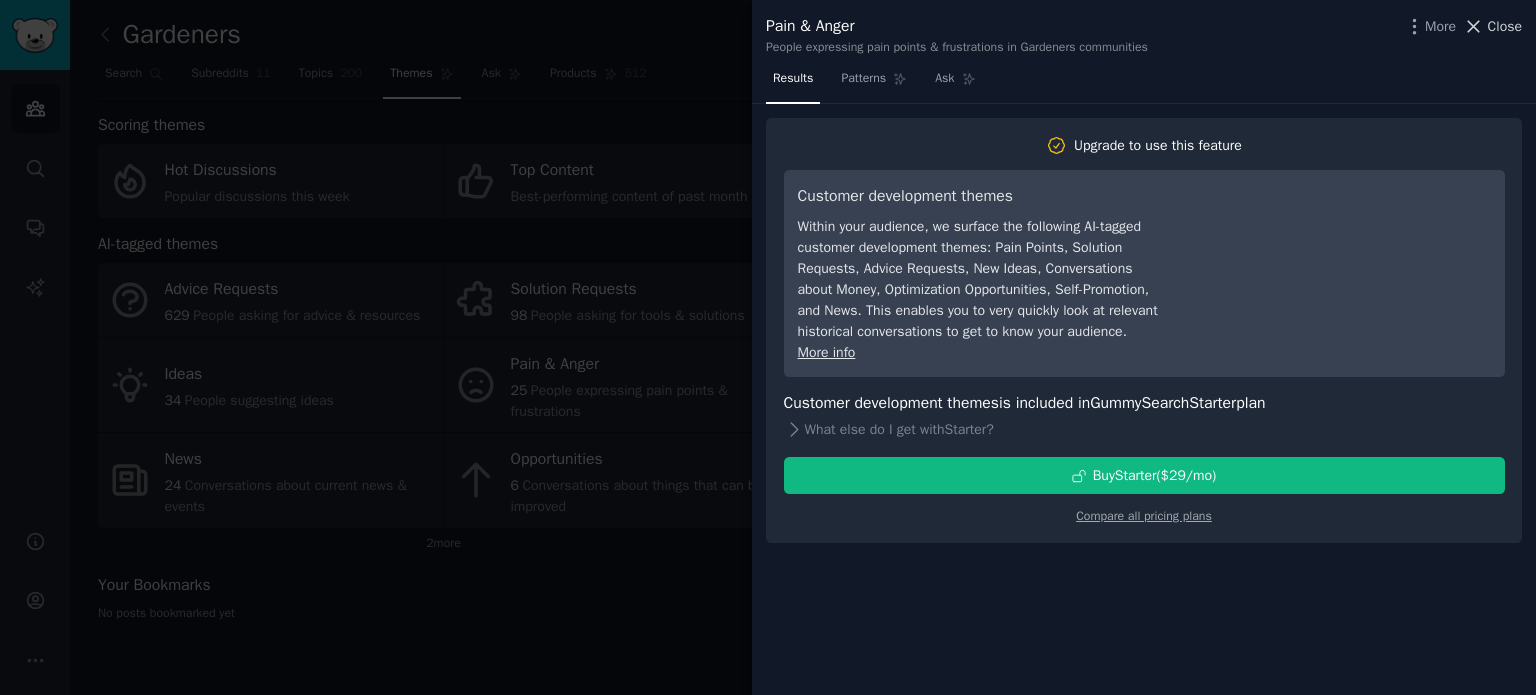 click on "Close" at bounding box center (1505, 26) 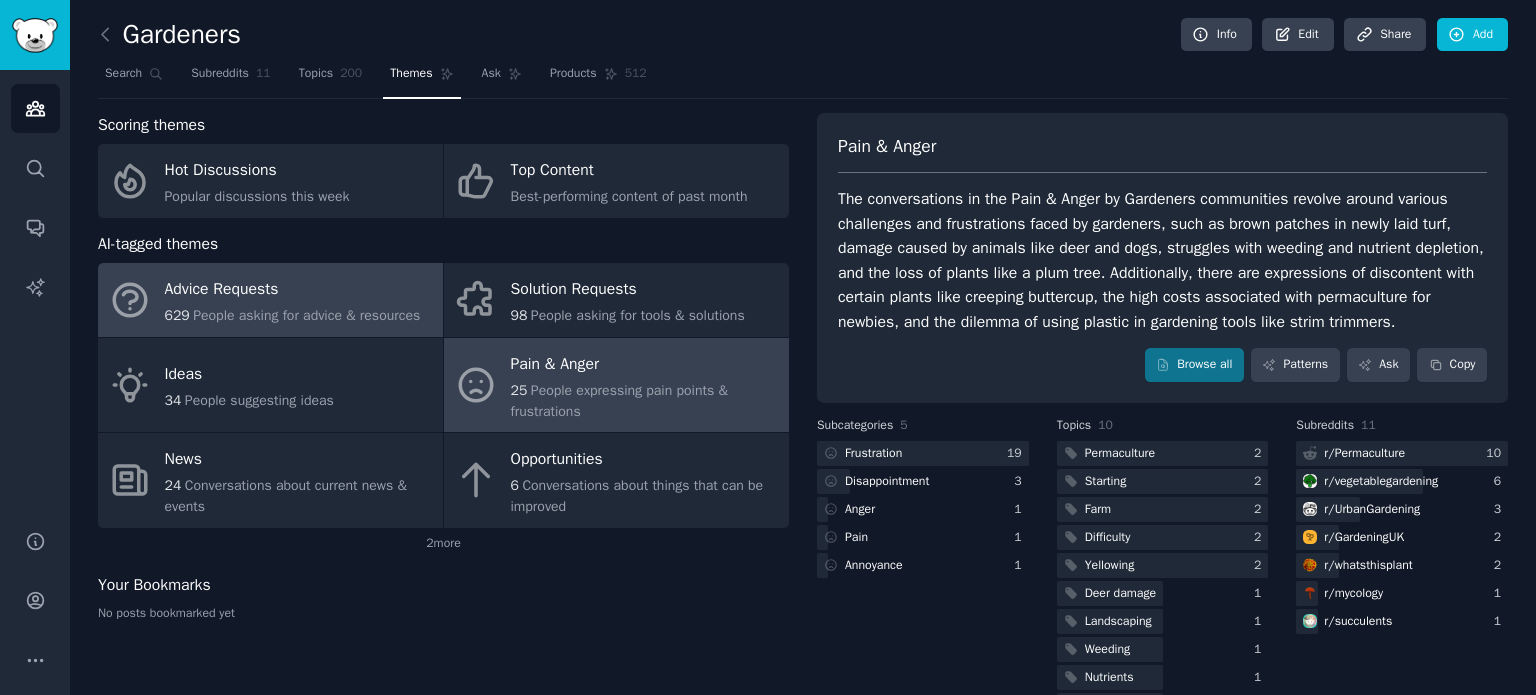 click on "People asking for advice & resources" at bounding box center (306, 315) 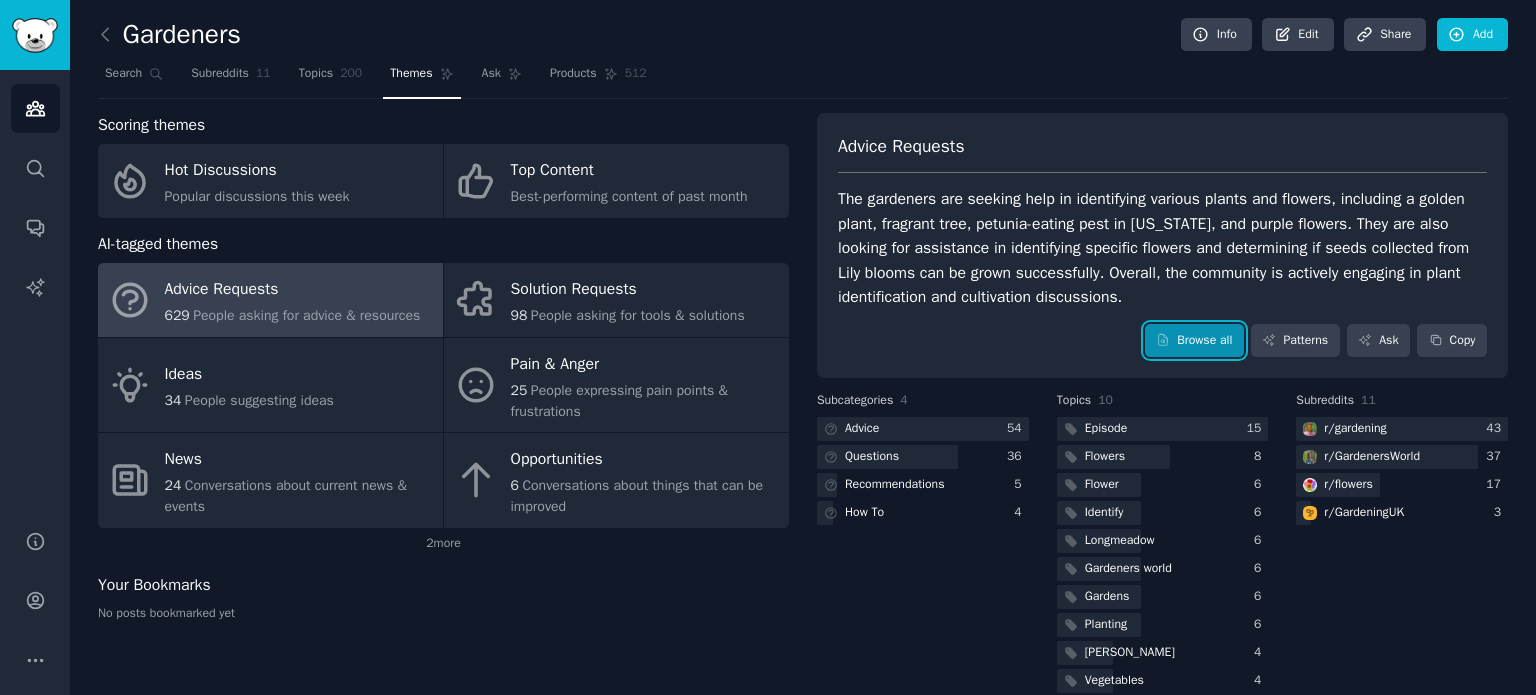 click on "Browse all" at bounding box center (1194, 341) 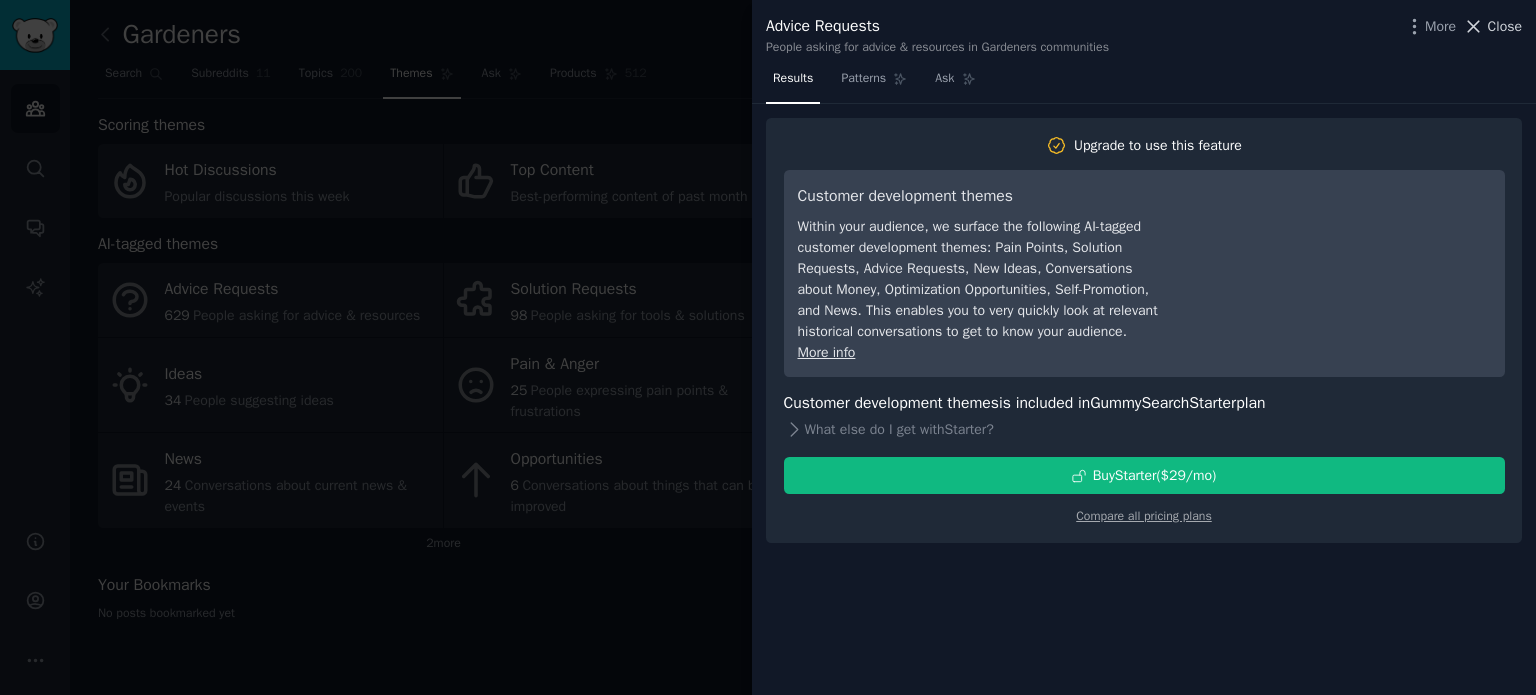 click on "Close" at bounding box center (1505, 26) 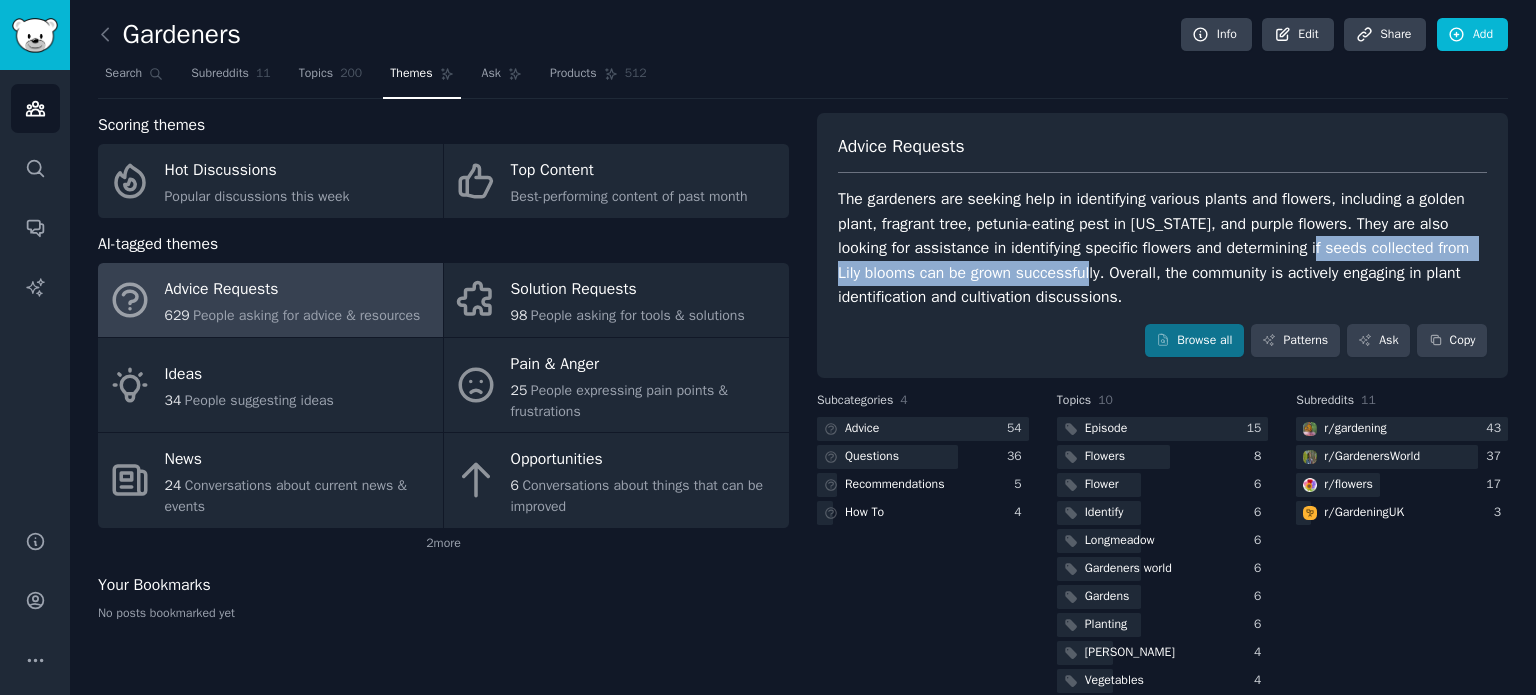 drag, startPoint x: 1329, startPoint y: 251, endPoint x: 1096, endPoint y: 279, distance: 234.67638 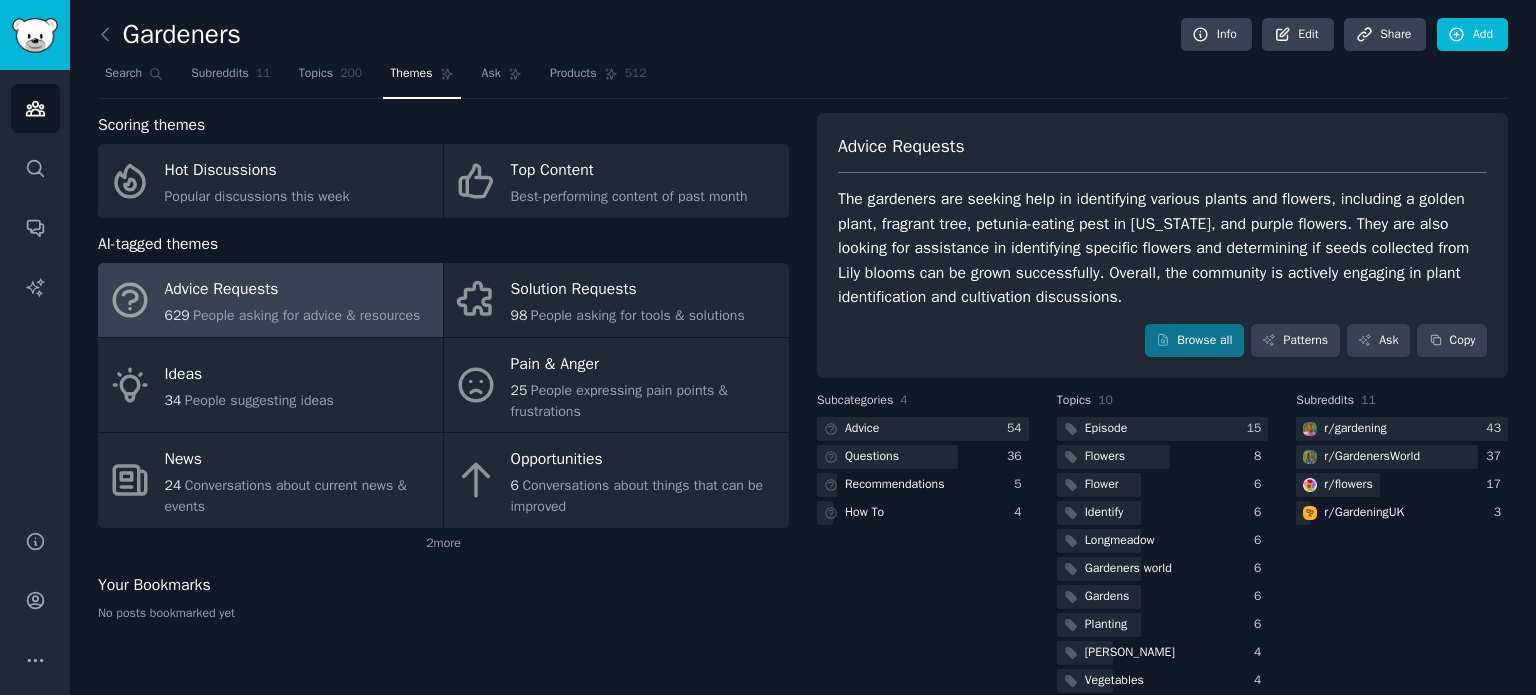 click on "Advice Requests The gardeners are seeking help in identifying various plants and flowers, including a golden plant, fragrant tree, petunia-eating pest in [US_STATE], and purple flowers. They are also looking for assistance in identifying specific flowers and determining if seeds collected from Lily blooms can be grown successfully. Overall, the community is actively engaging in plant identification and cultivation discussions. Browse all Patterns Ask Copy" at bounding box center [1162, 246] 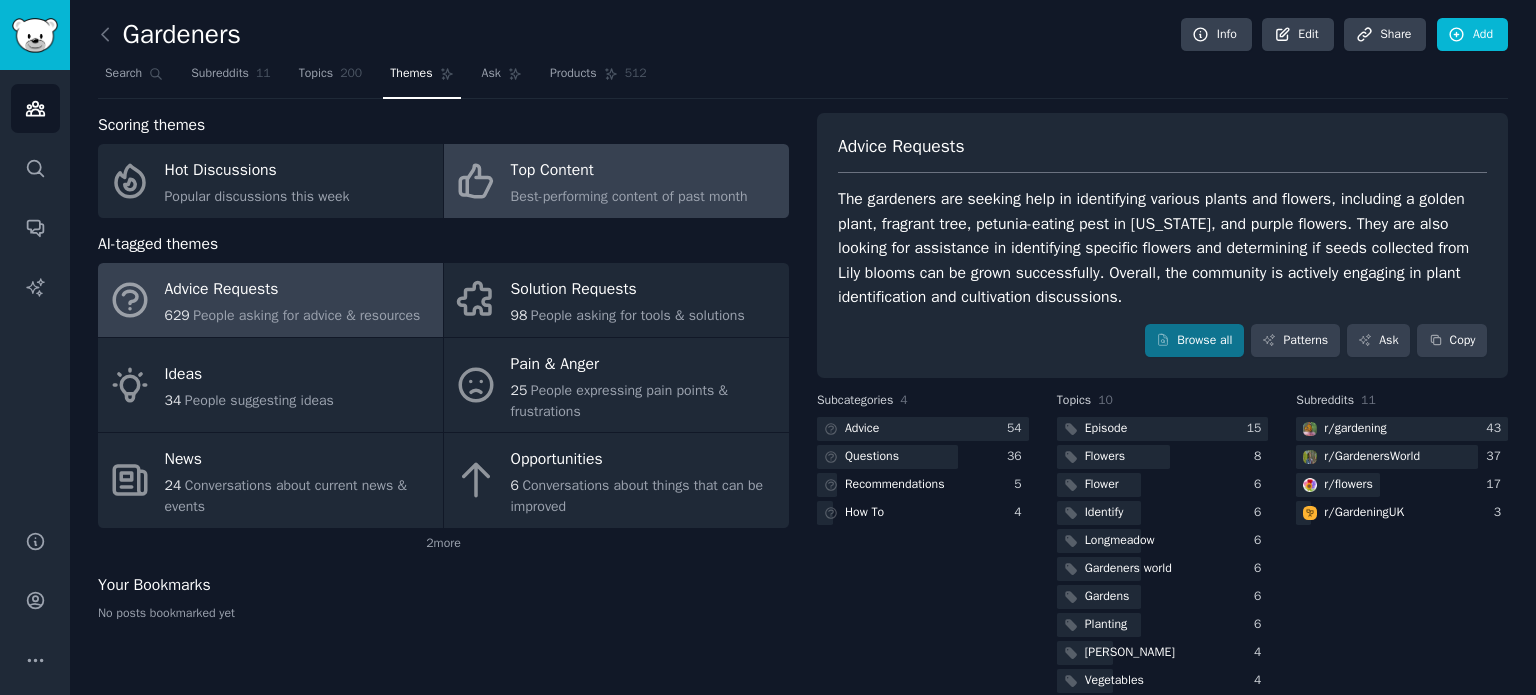 click on "Best-performing content of past month" 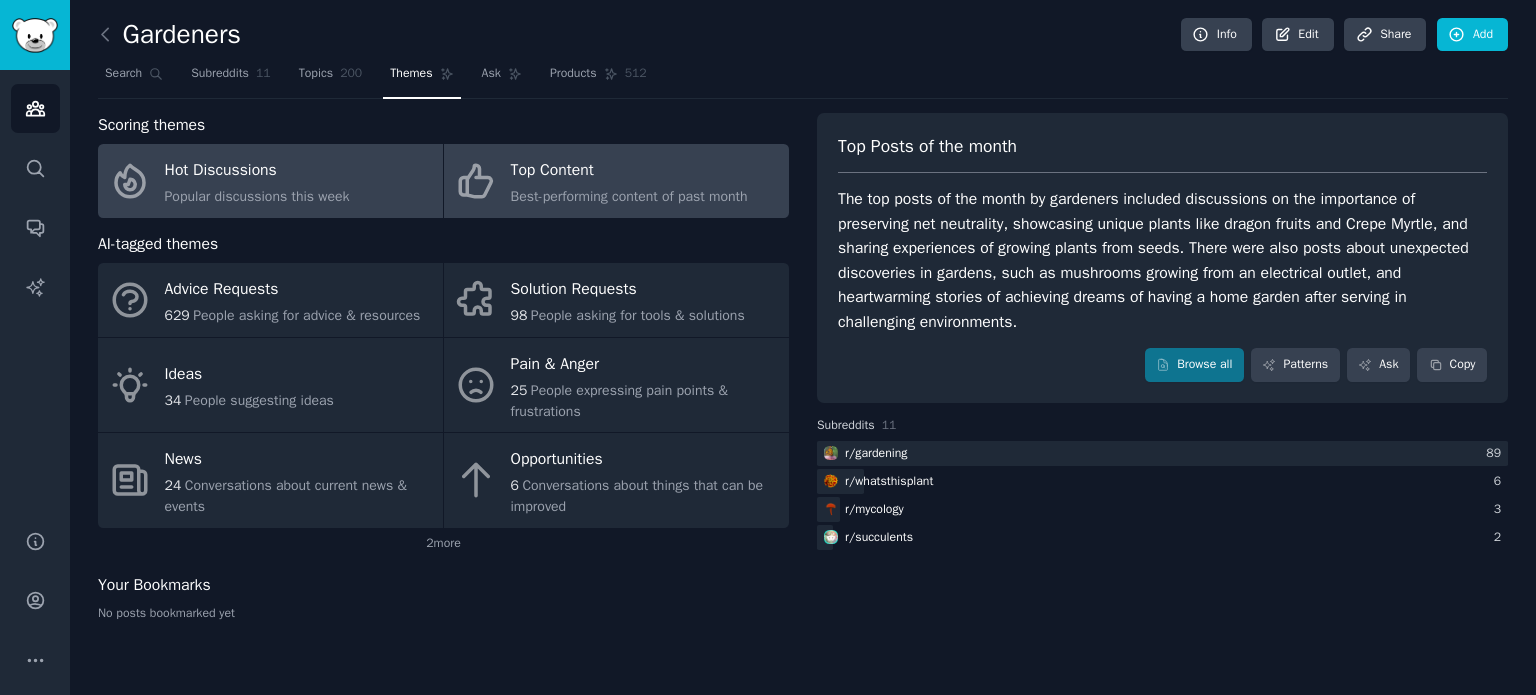 click on "Hot Discussions" at bounding box center [257, 171] 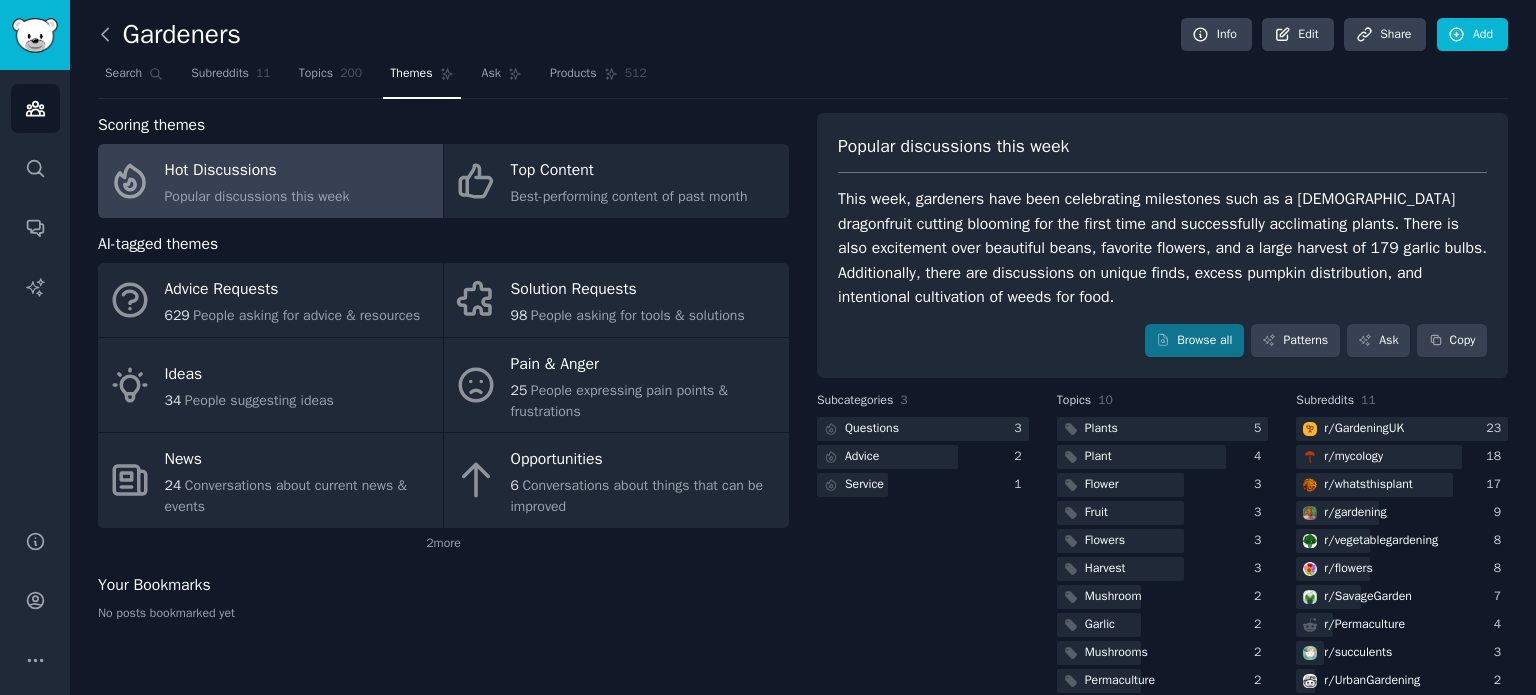 click 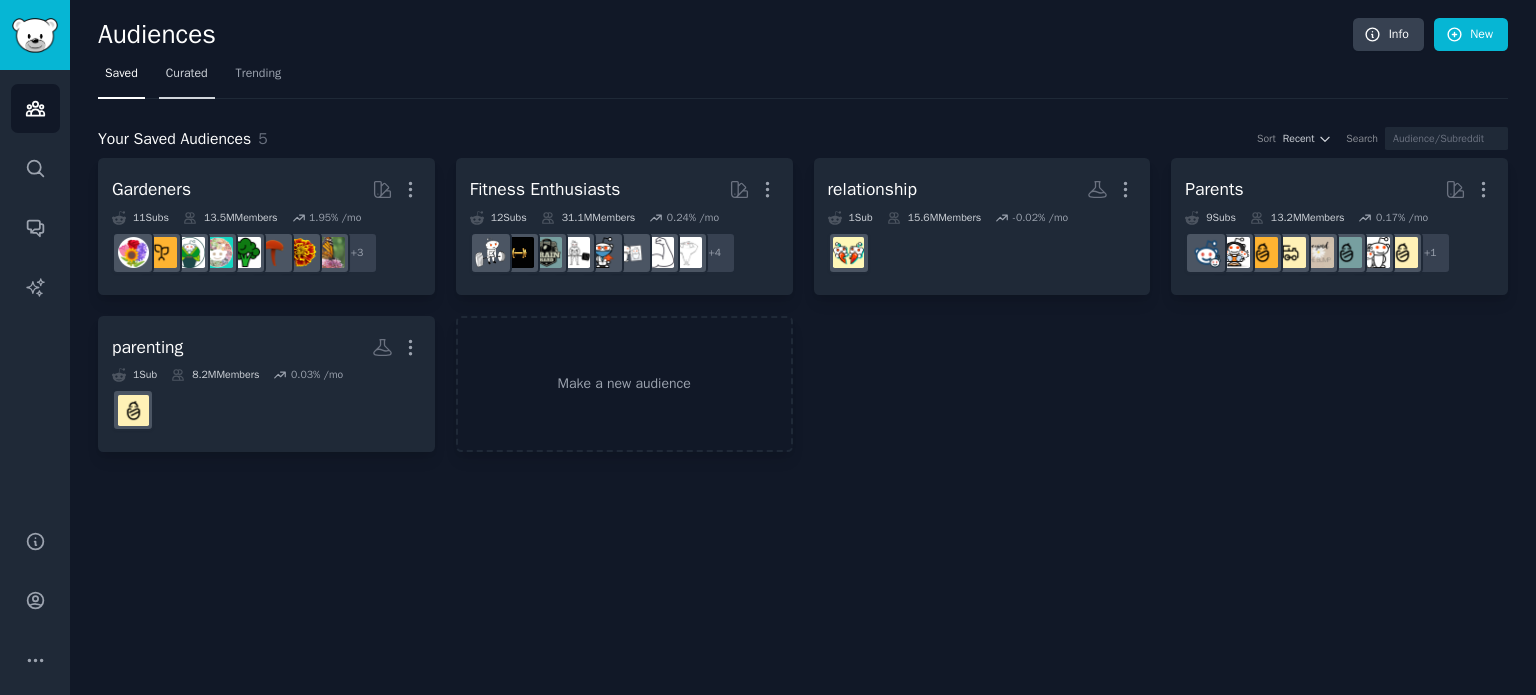 click on "Curated" at bounding box center [187, 74] 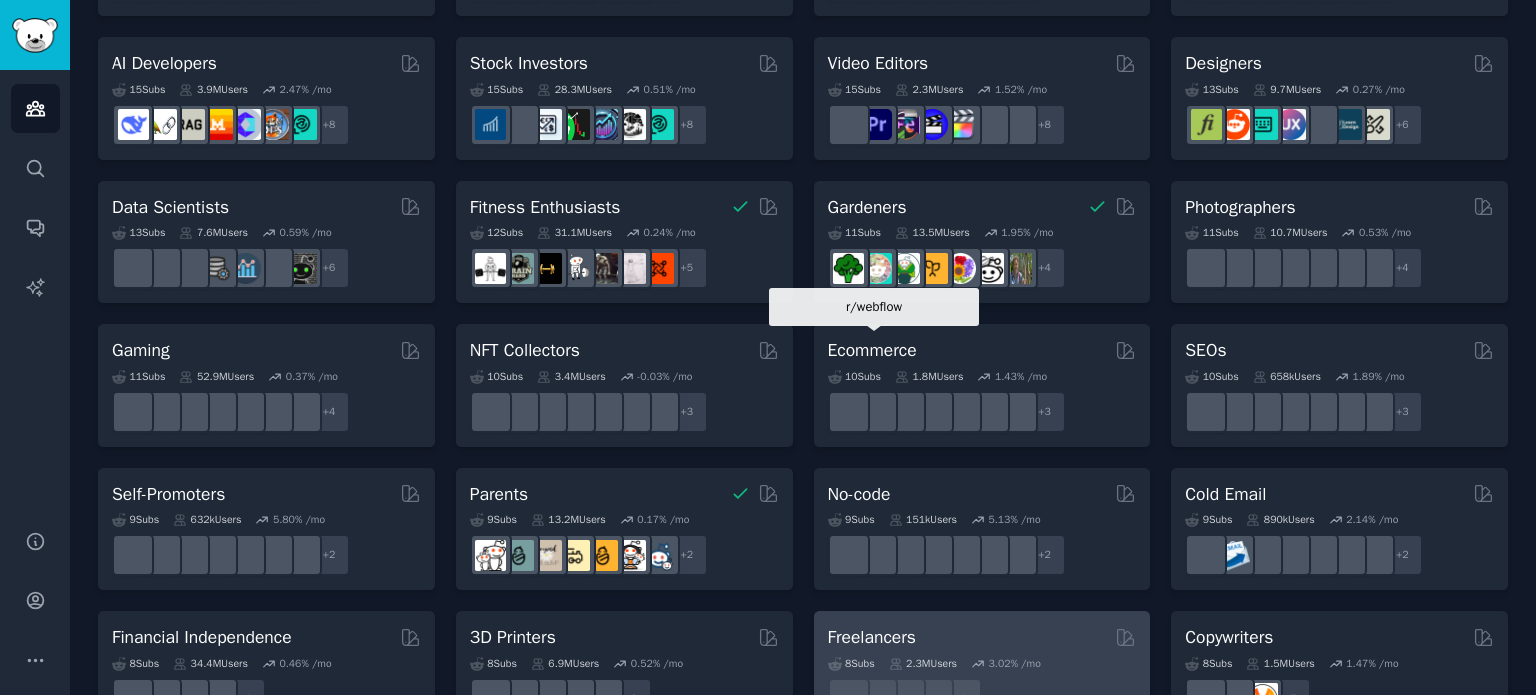 scroll, scrollTop: 404, scrollLeft: 0, axis: vertical 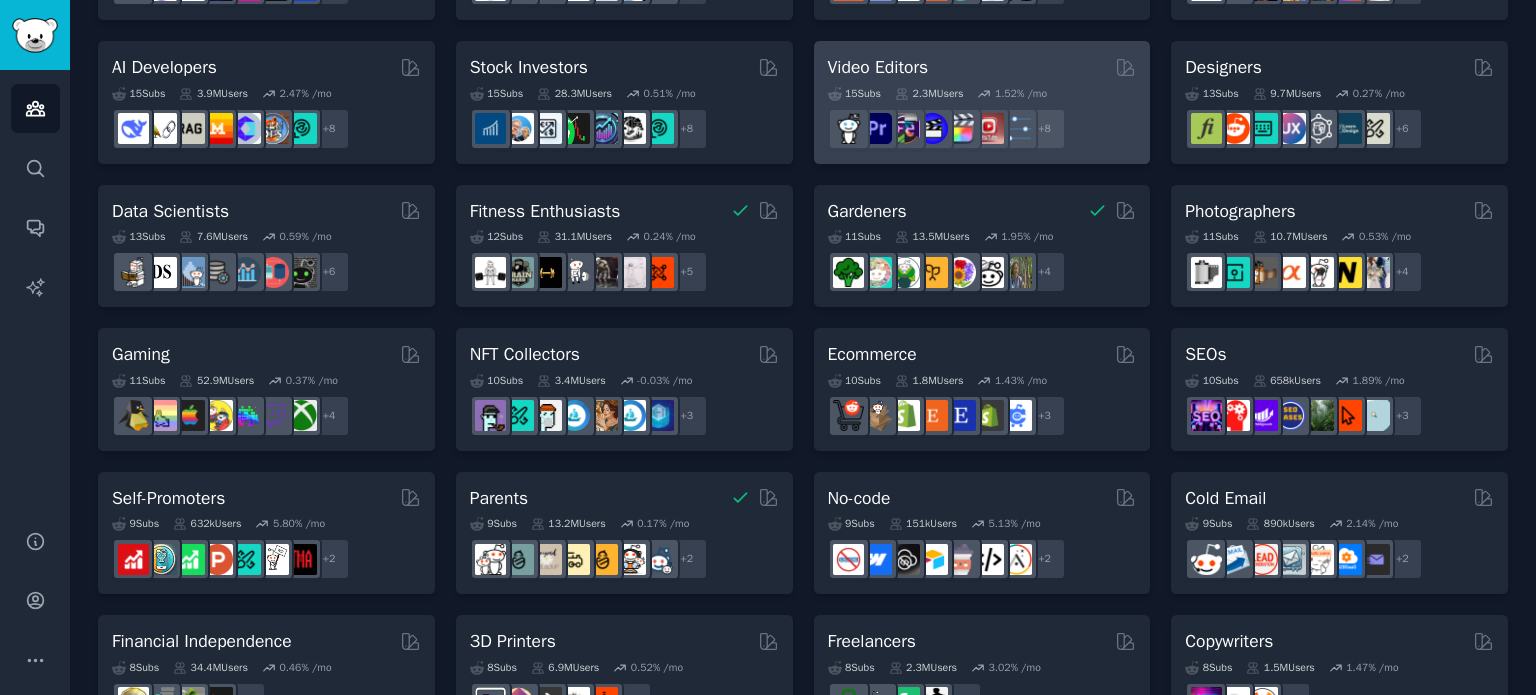 click on "Video Editors" at bounding box center (878, 67) 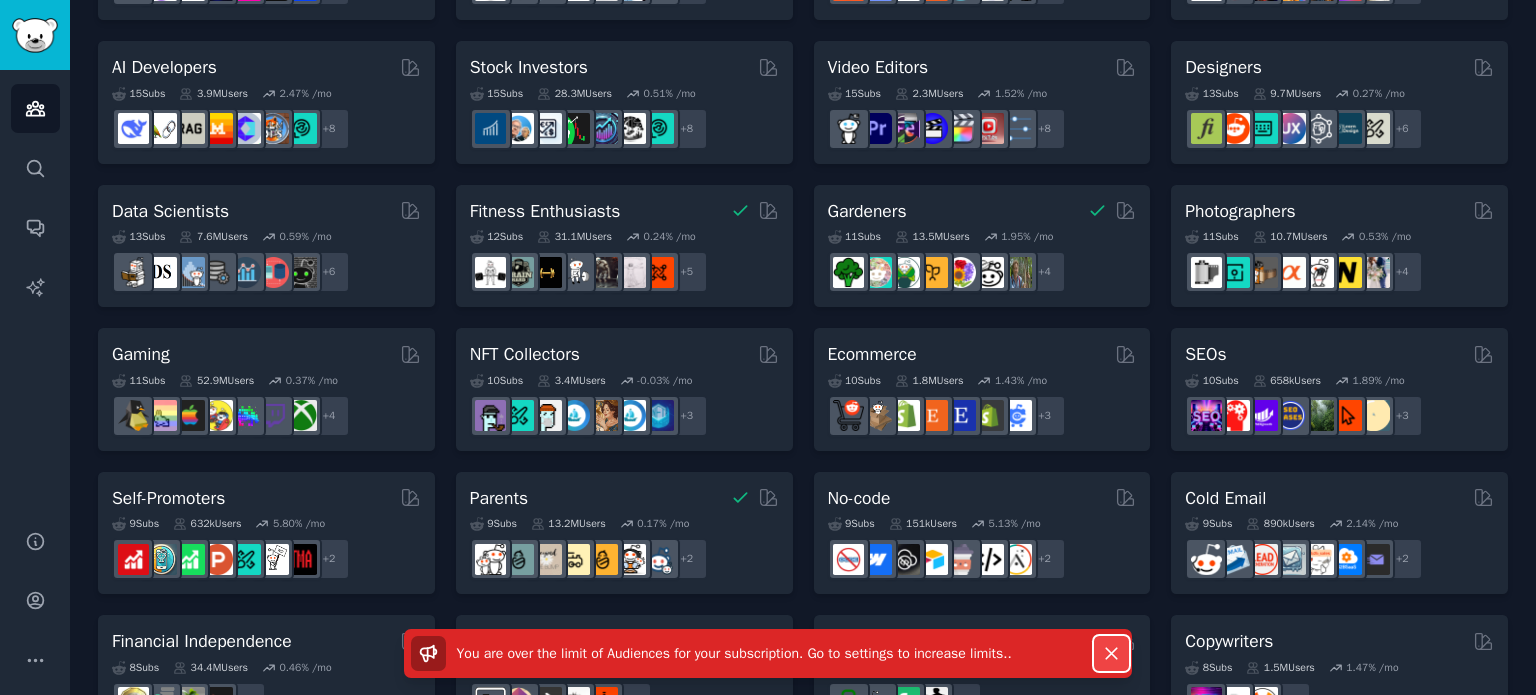 click 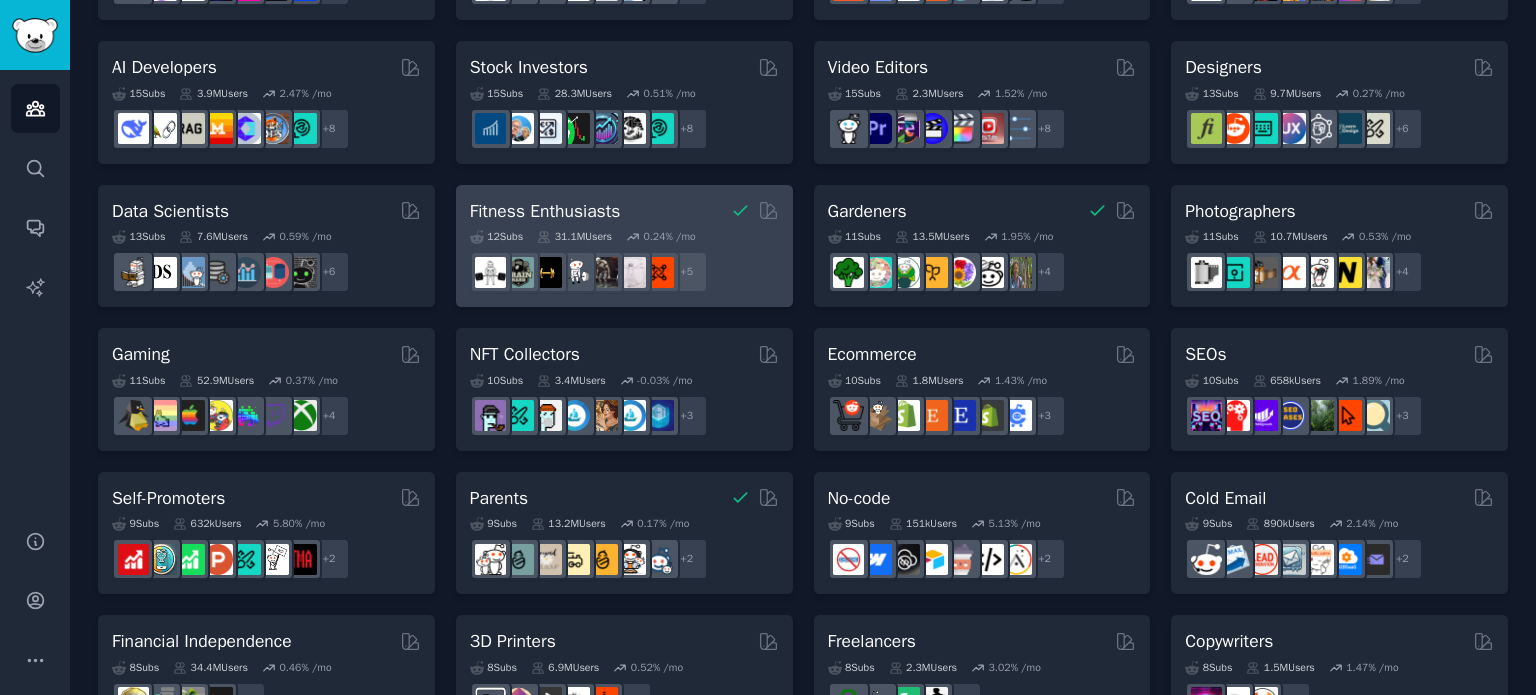 scroll, scrollTop: 0, scrollLeft: 0, axis: both 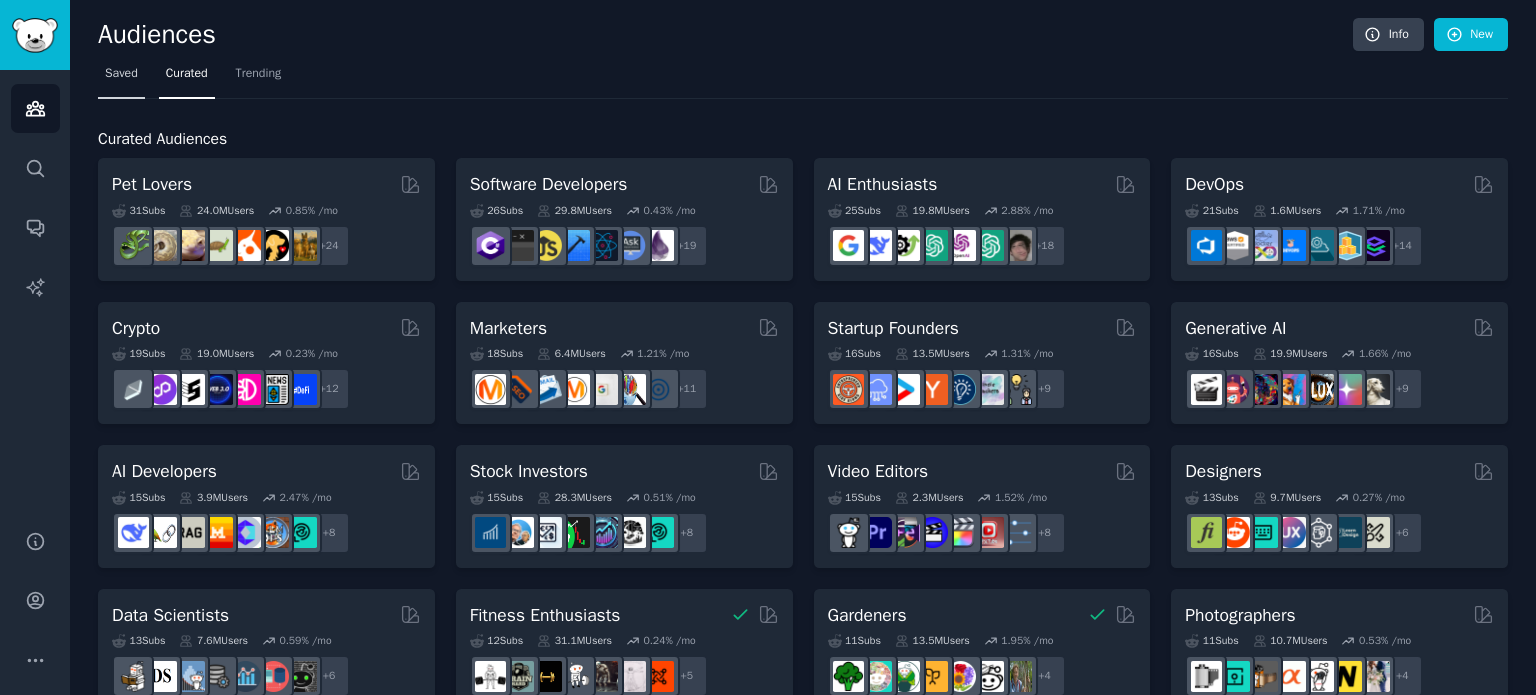 click on "Saved" at bounding box center [121, 74] 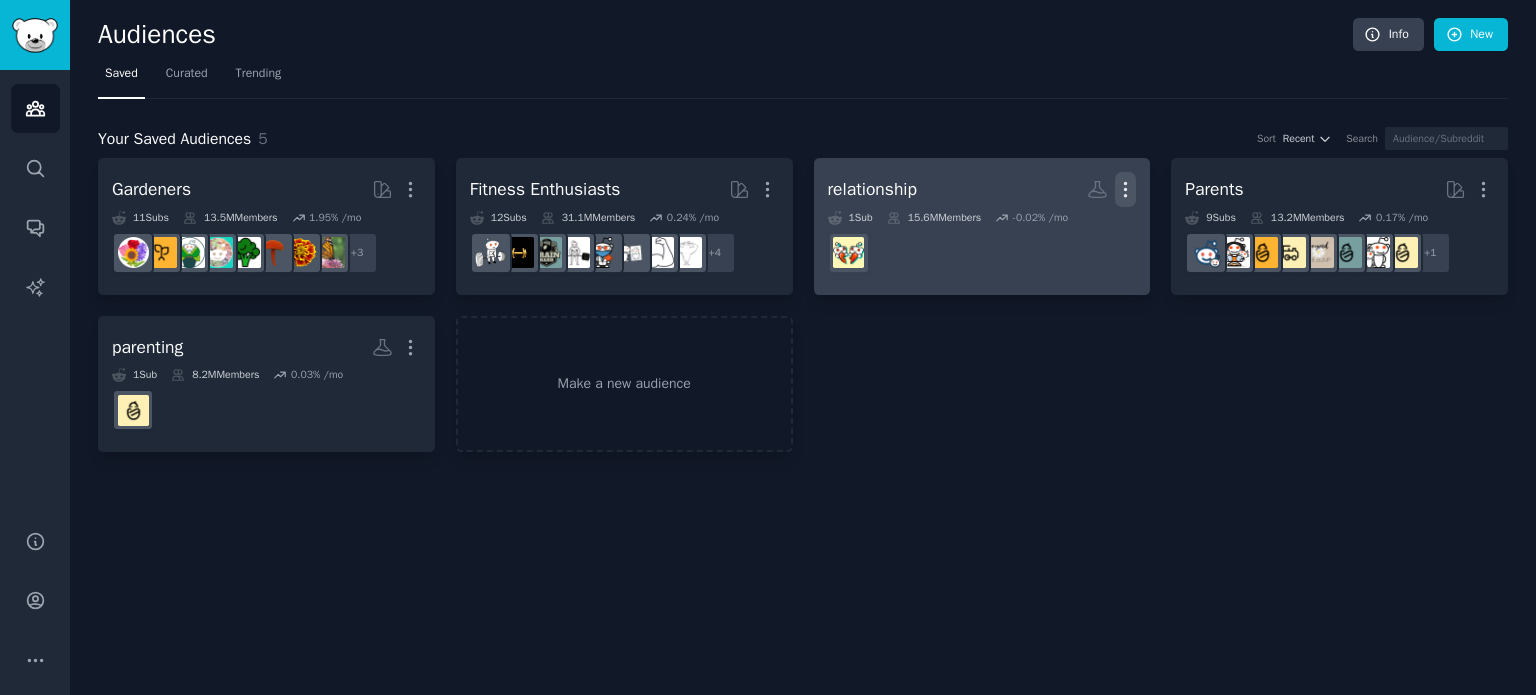 click 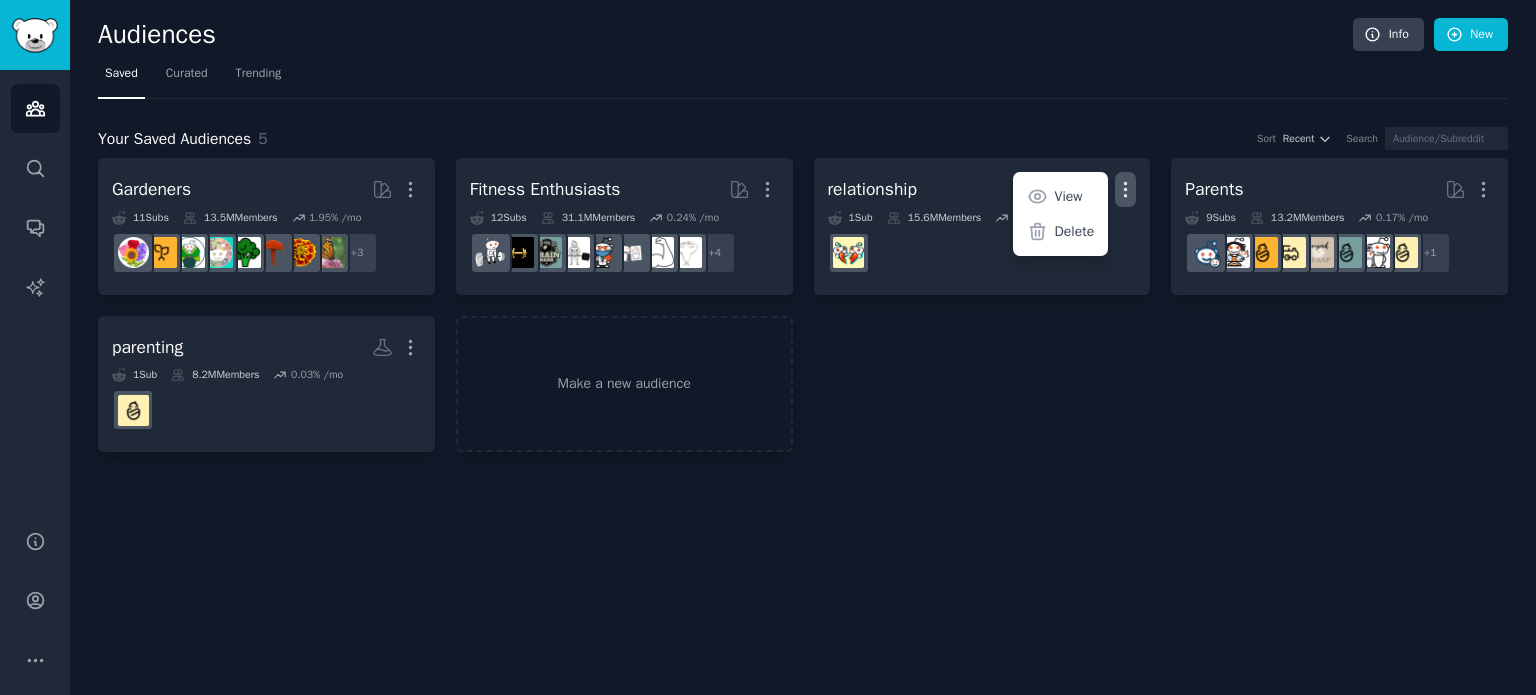 drag, startPoint x: 1058, startPoint y: 233, endPoint x: 869, endPoint y: 72, distance: 248.27808 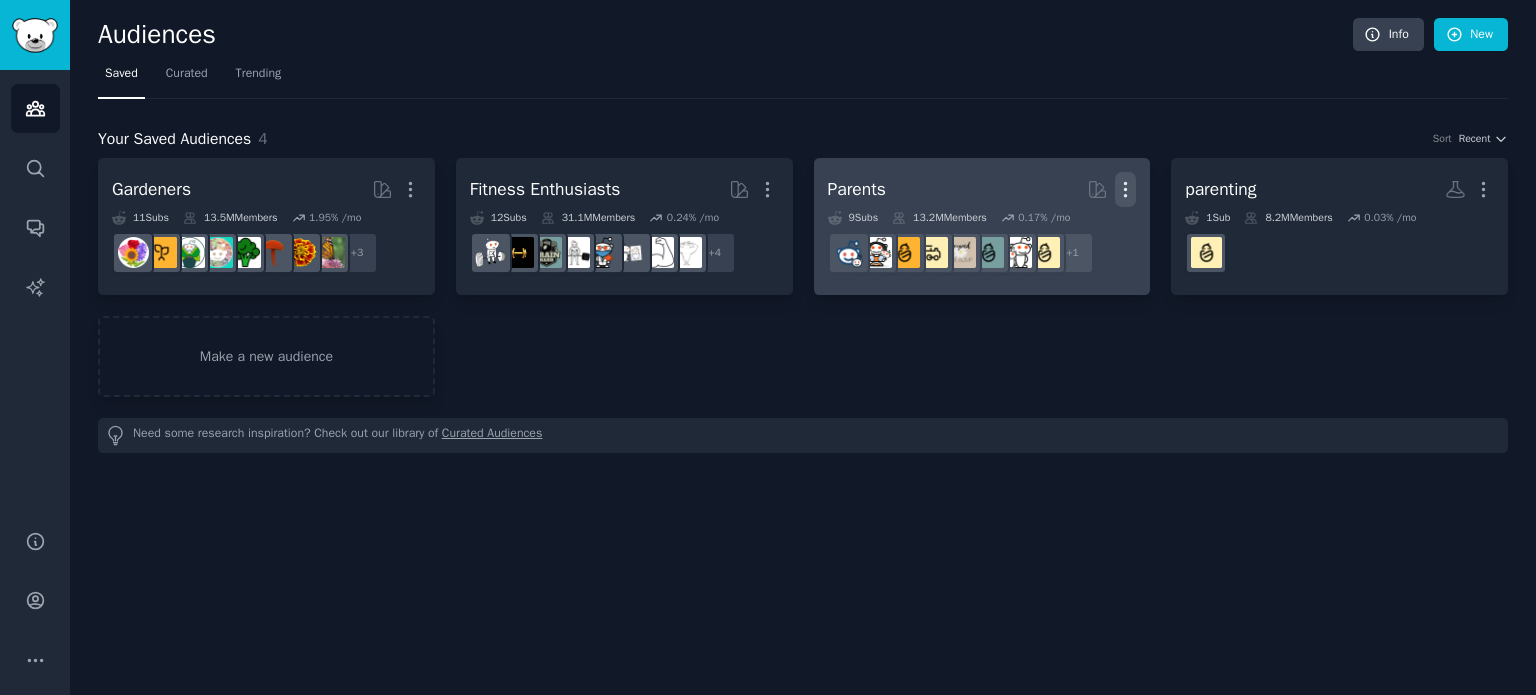 click 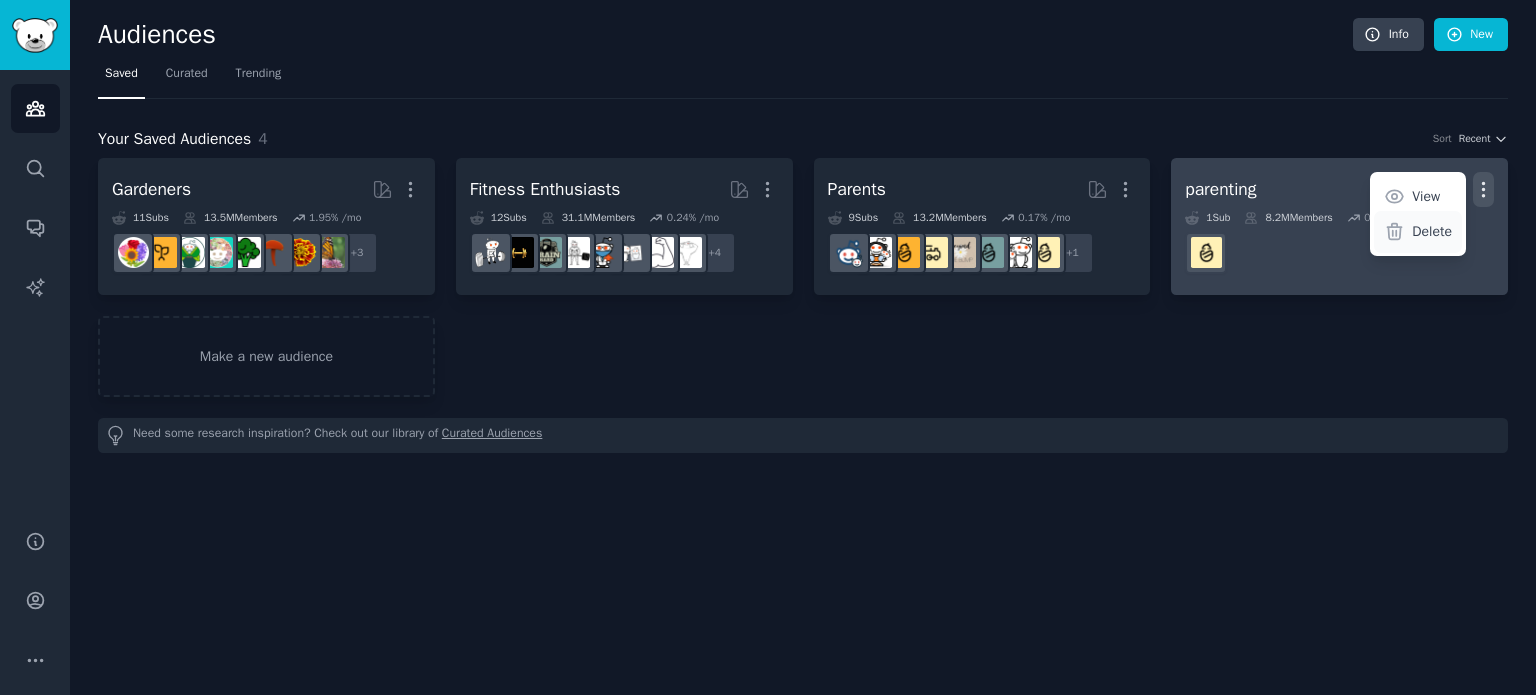click on "Delete" at bounding box center [1432, 231] 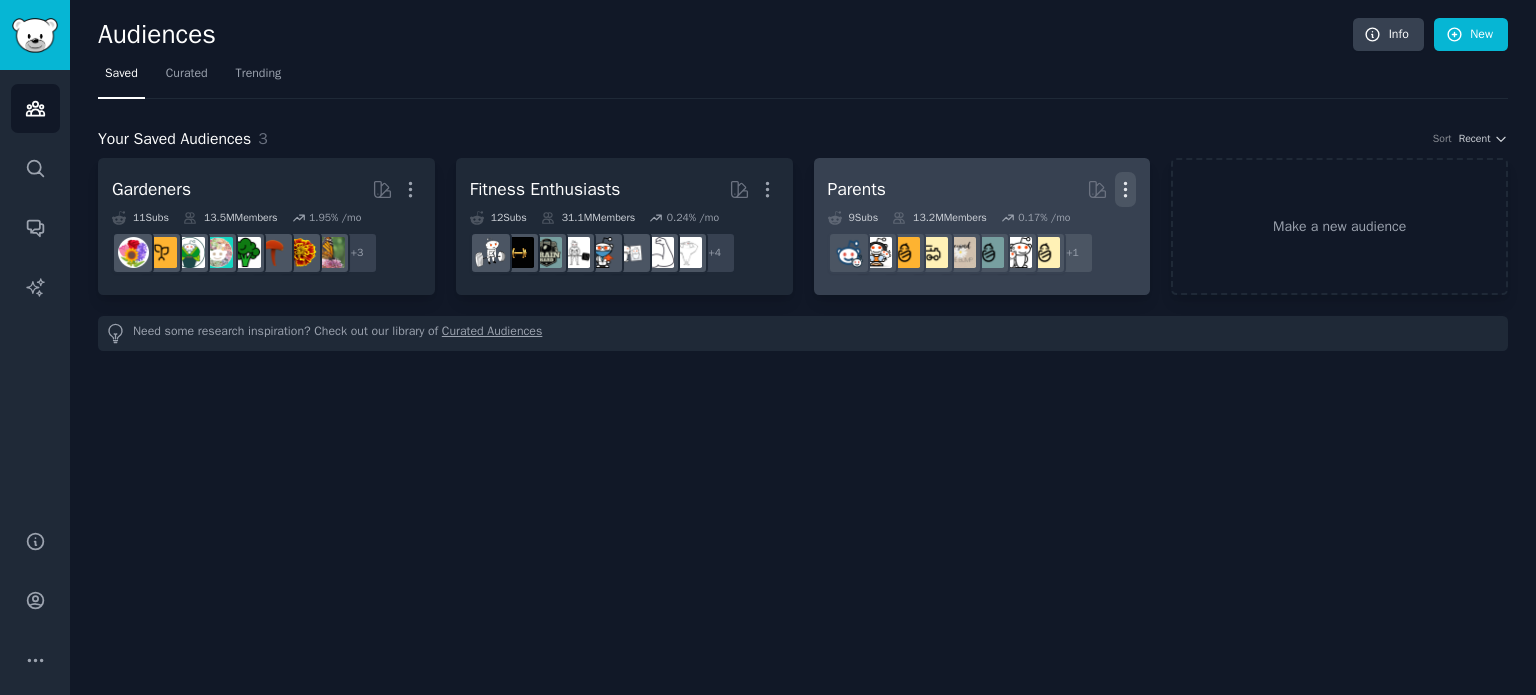 click 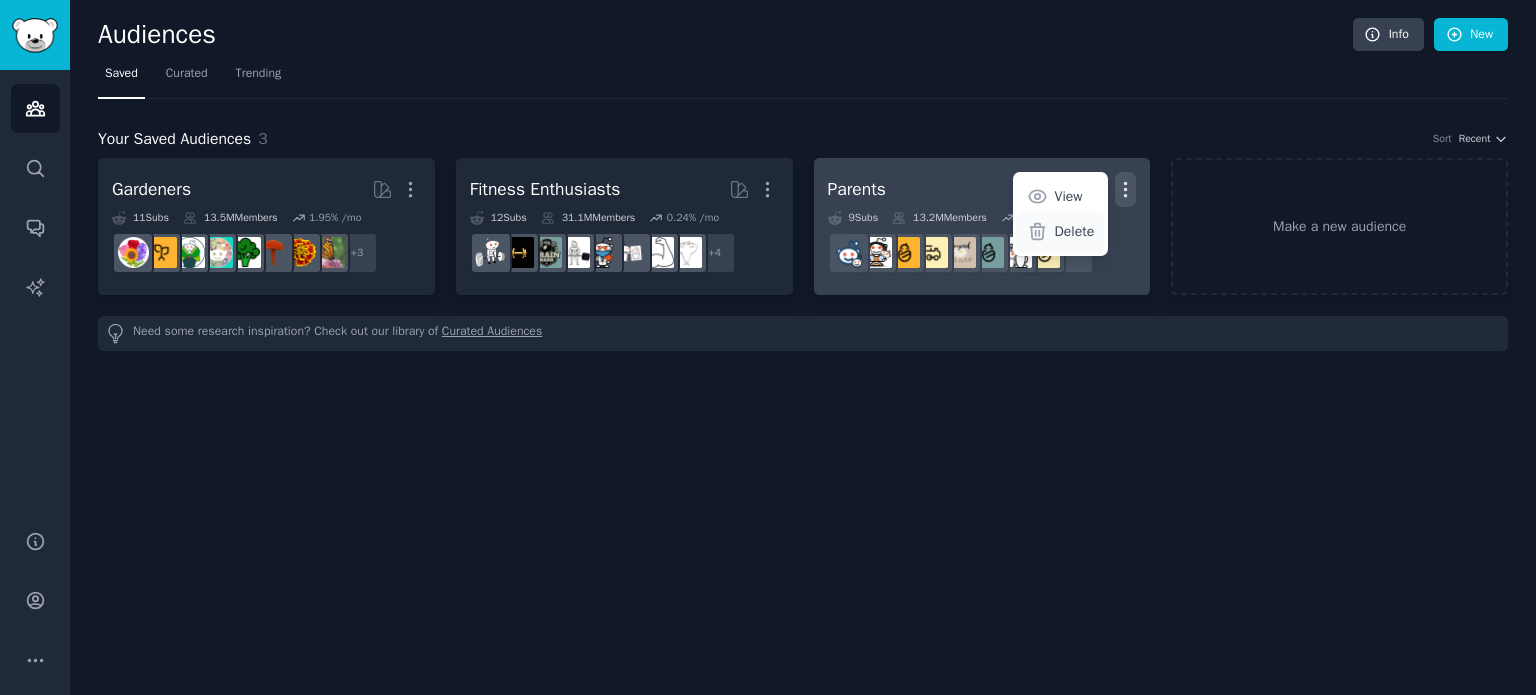 click on "Delete" at bounding box center [1075, 231] 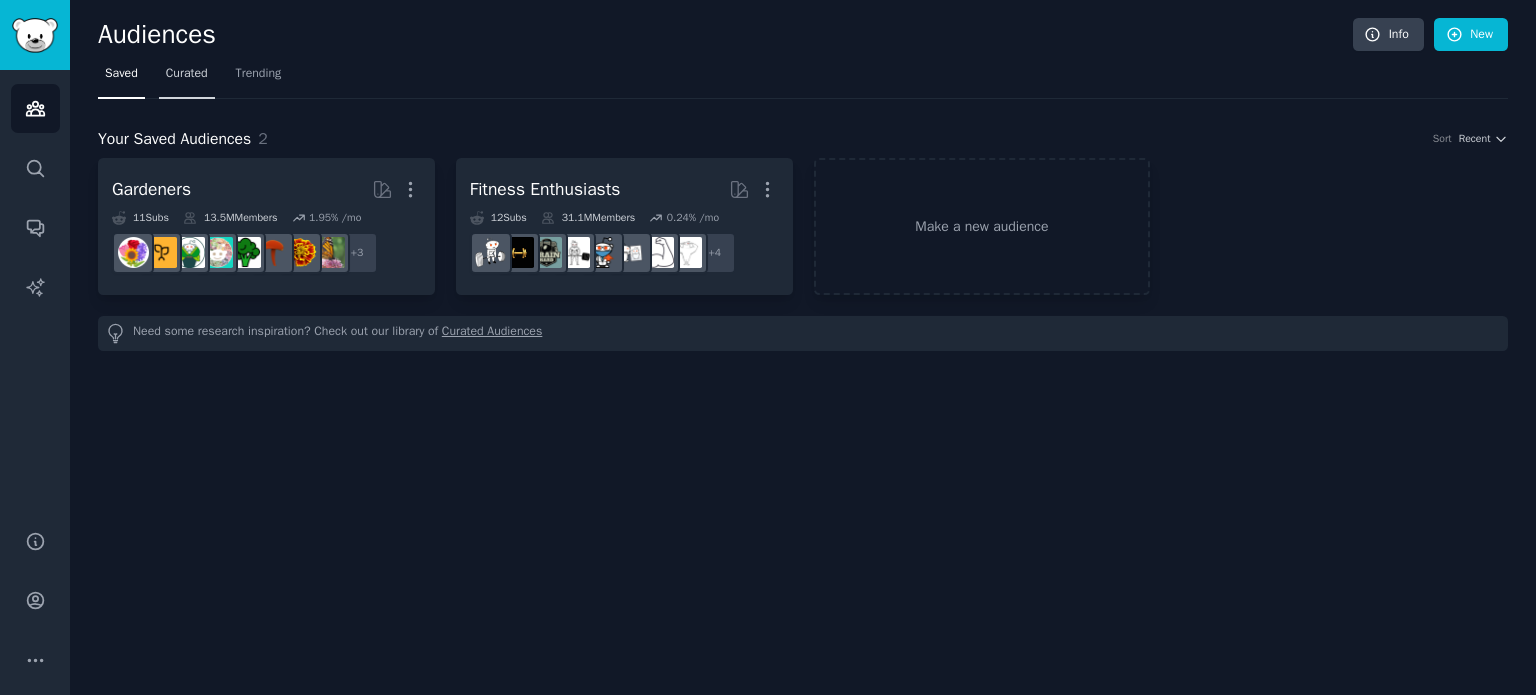 click on "Curated" at bounding box center [187, 74] 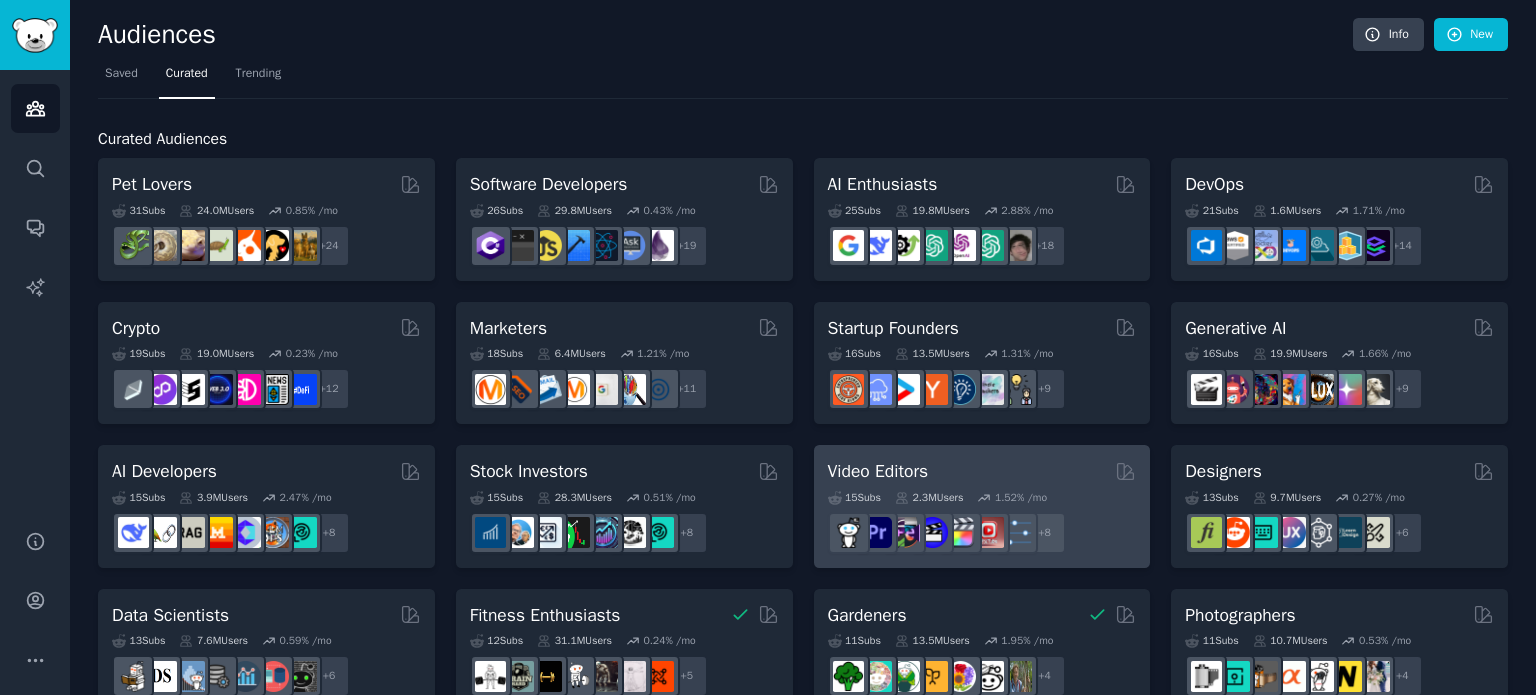 click on "Video Editors" at bounding box center [878, 471] 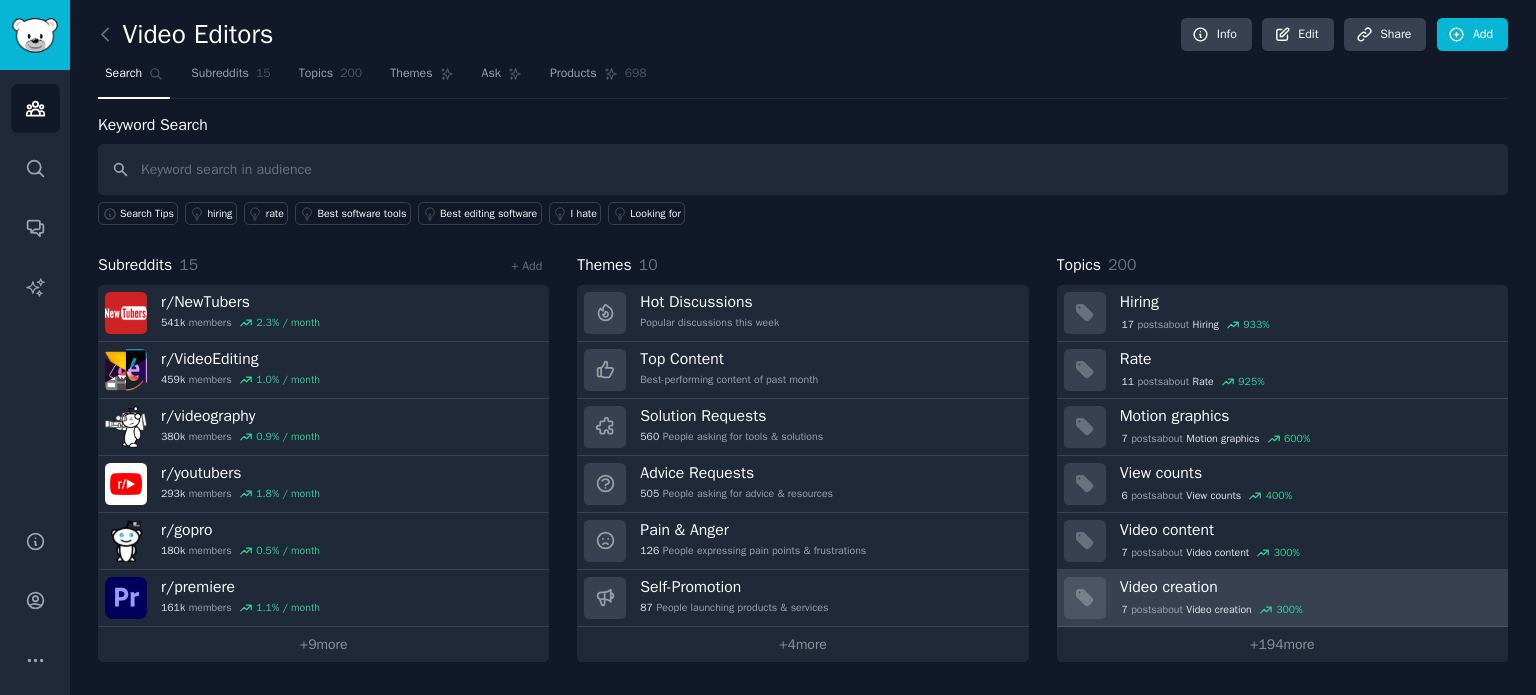 click on "Video creation" at bounding box center [1307, 587] 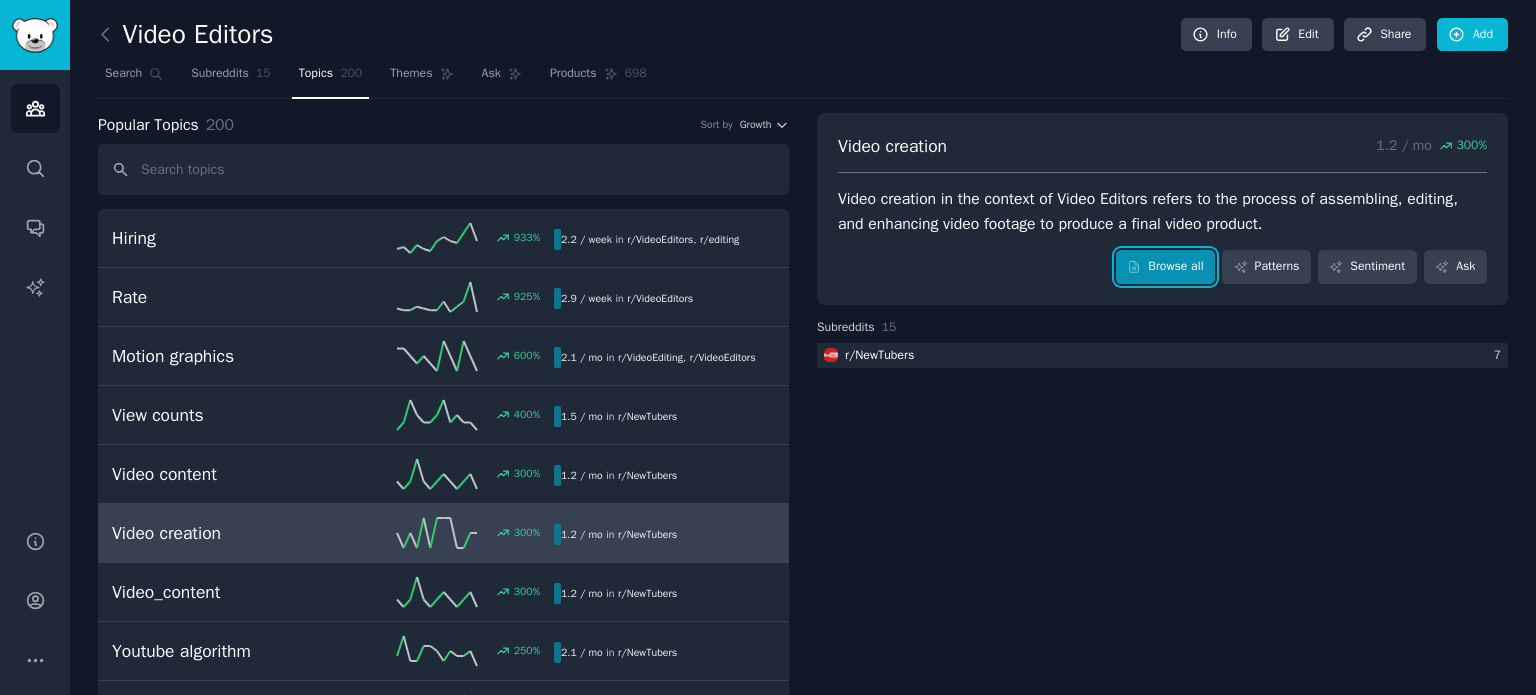 click on "Browse all" at bounding box center (1165, 267) 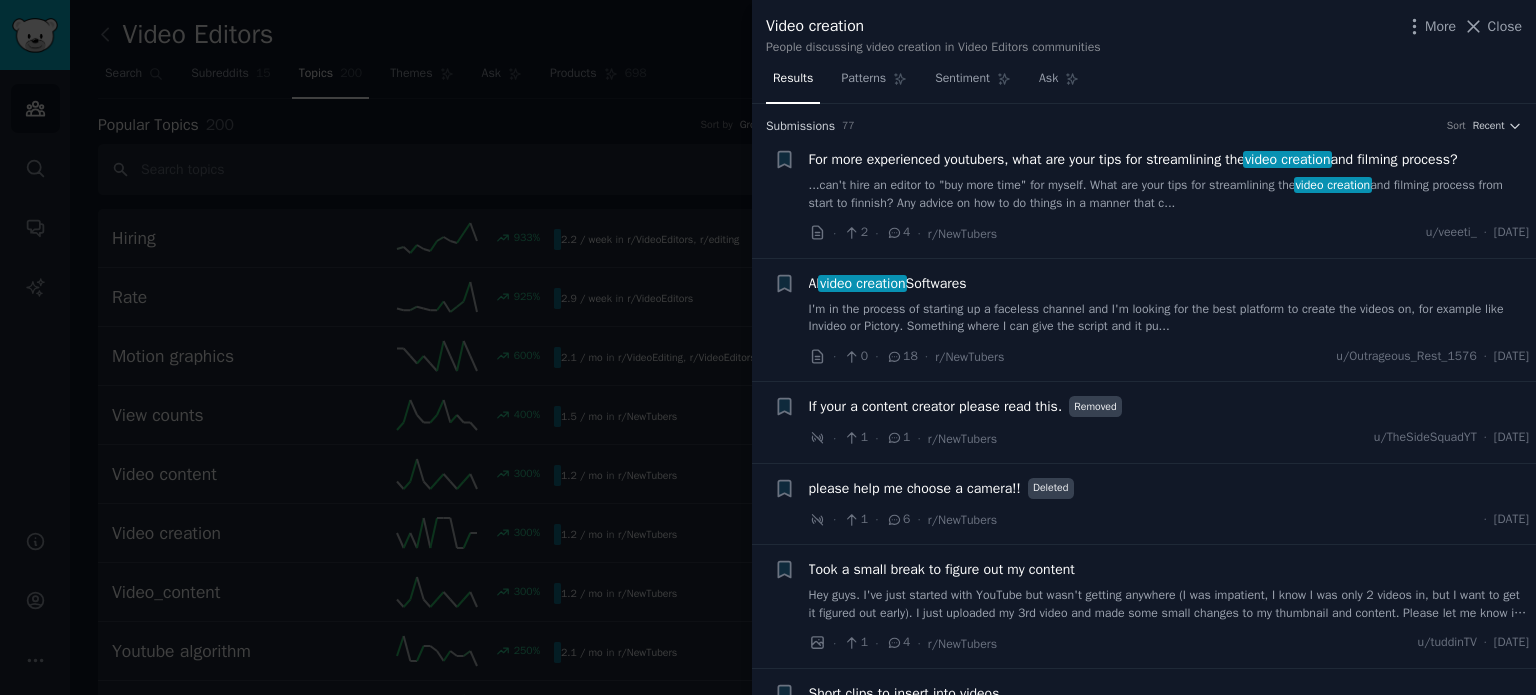 click on "video creation" at bounding box center [862, 283] 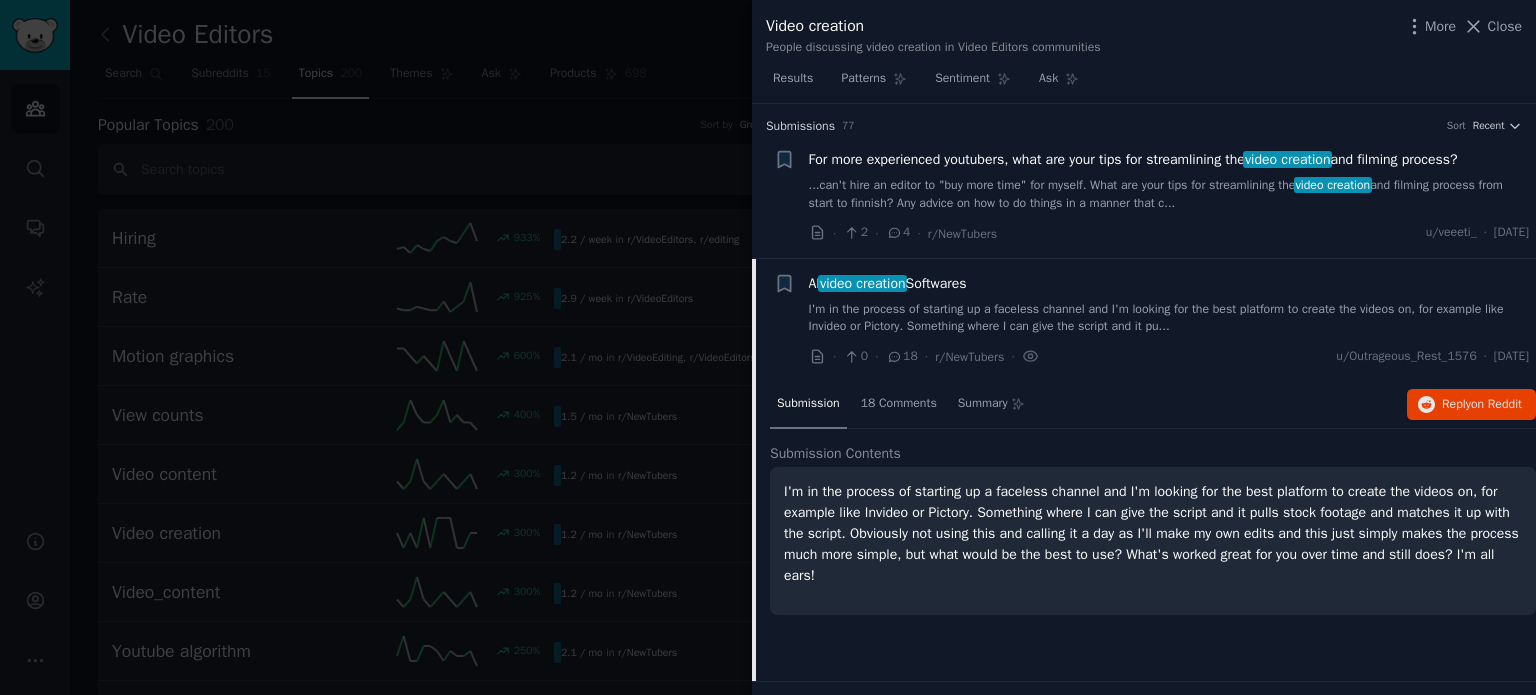 scroll, scrollTop: 155, scrollLeft: 0, axis: vertical 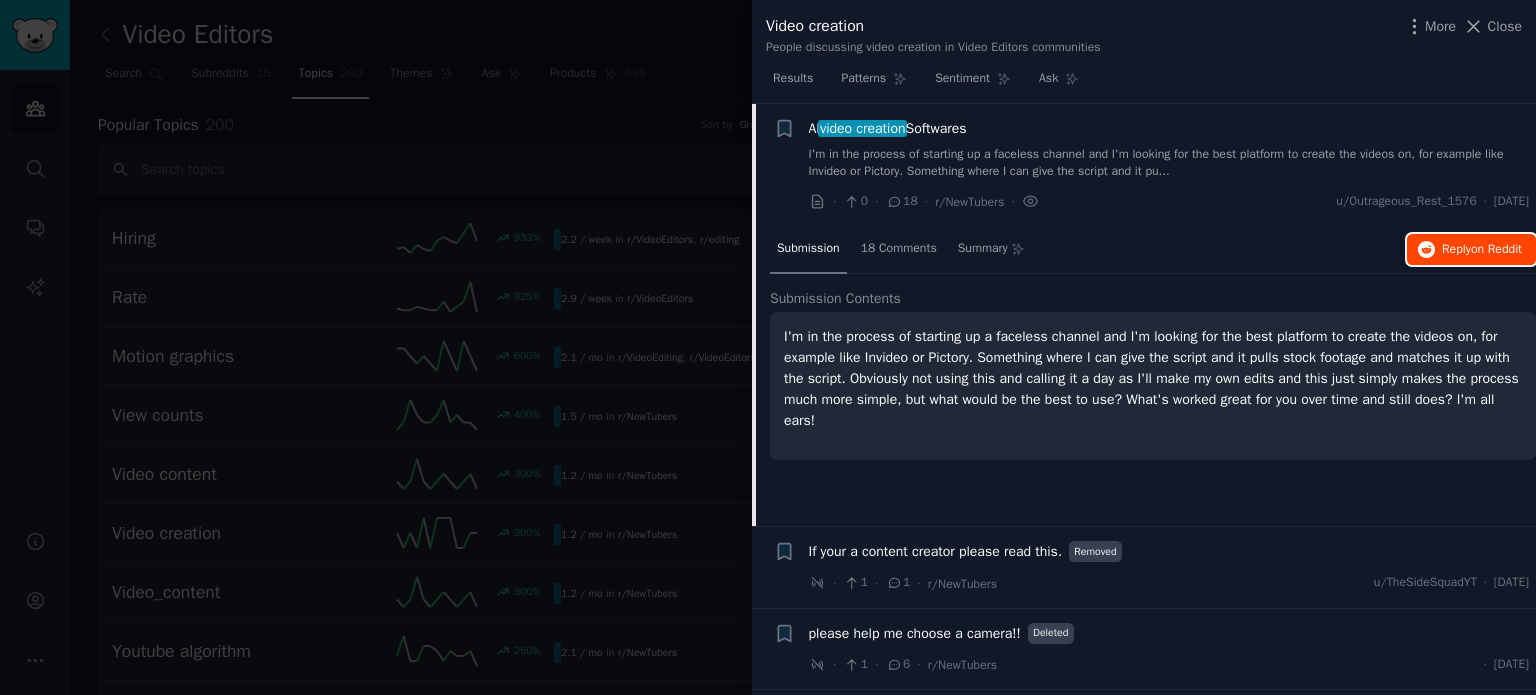 click on "Reply  on Reddit" at bounding box center [1482, 250] 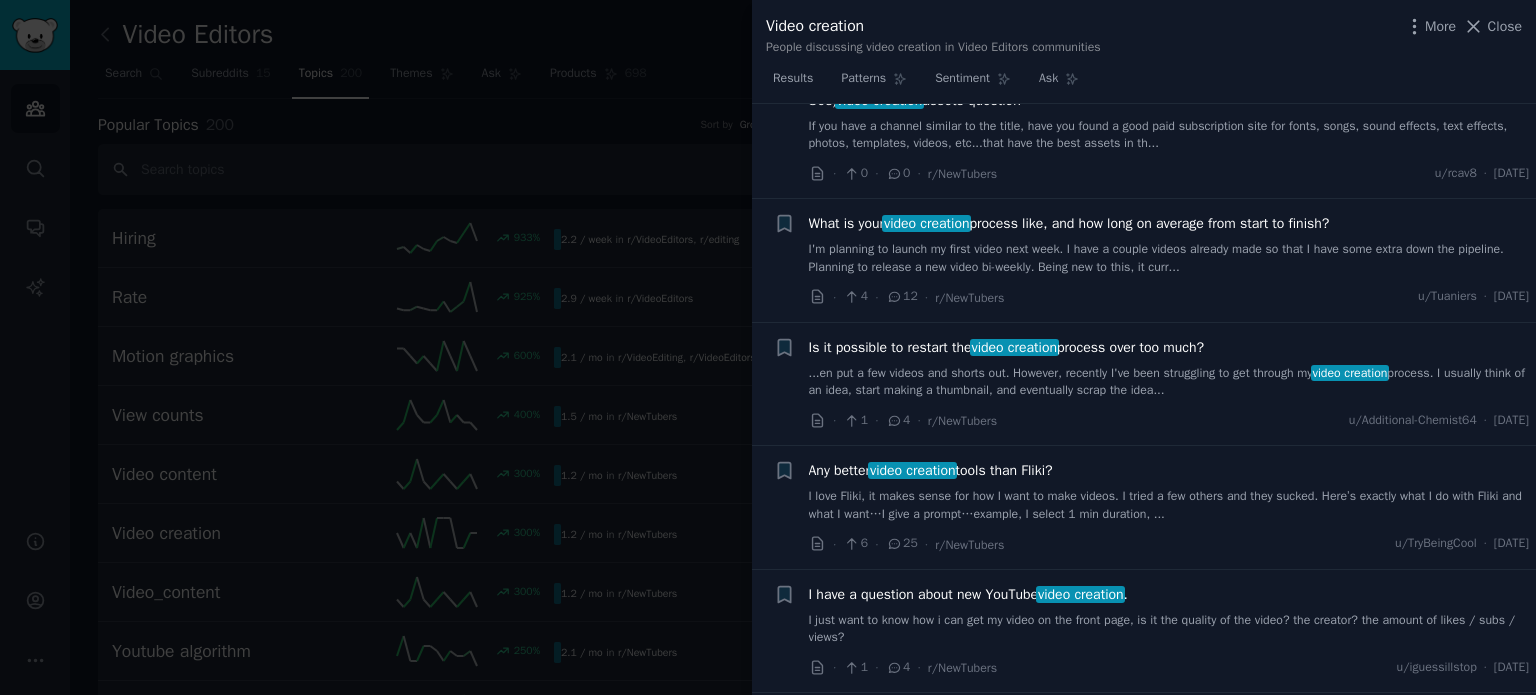 scroll, scrollTop: 3555, scrollLeft: 0, axis: vertical 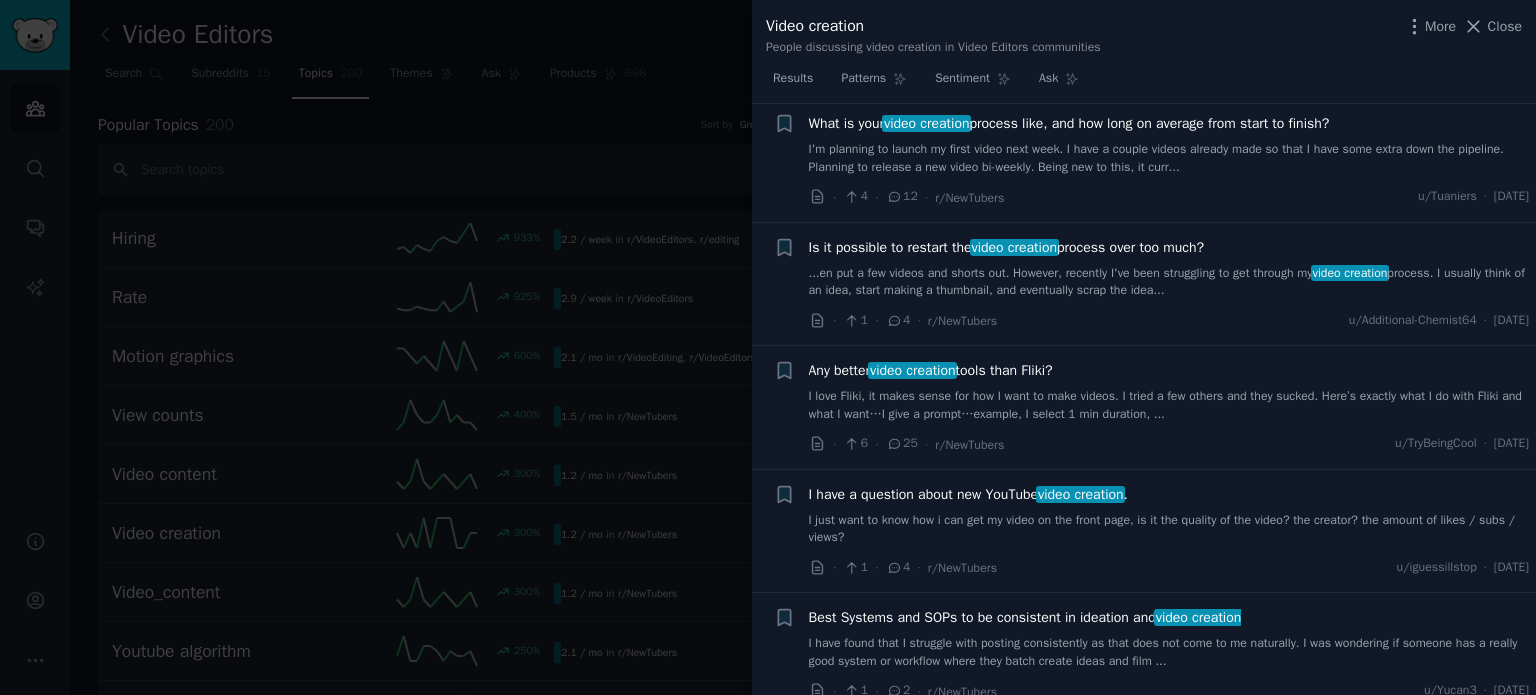 click on "video creation" at bounding box center (912, 370) 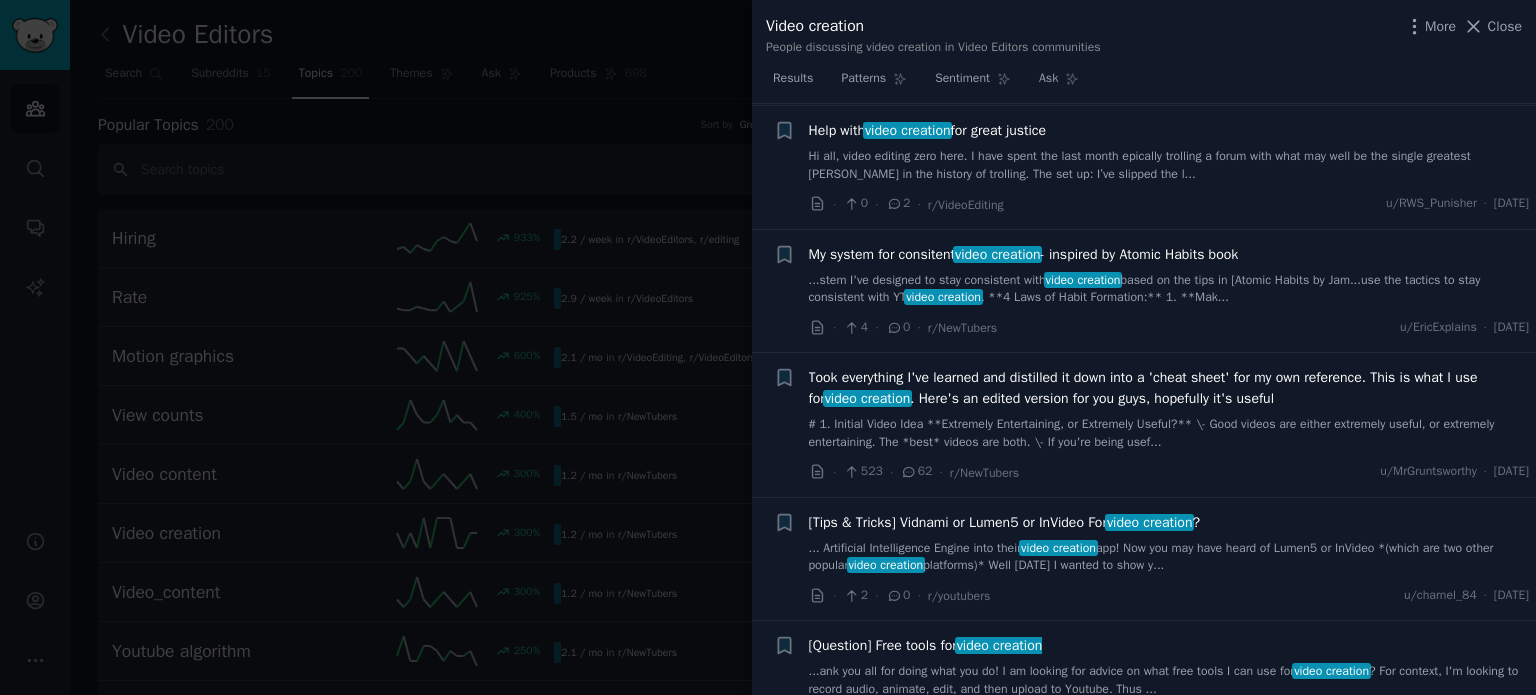 scroll, scrollTop: 5892, scrollLeft: 0, axis: vertical 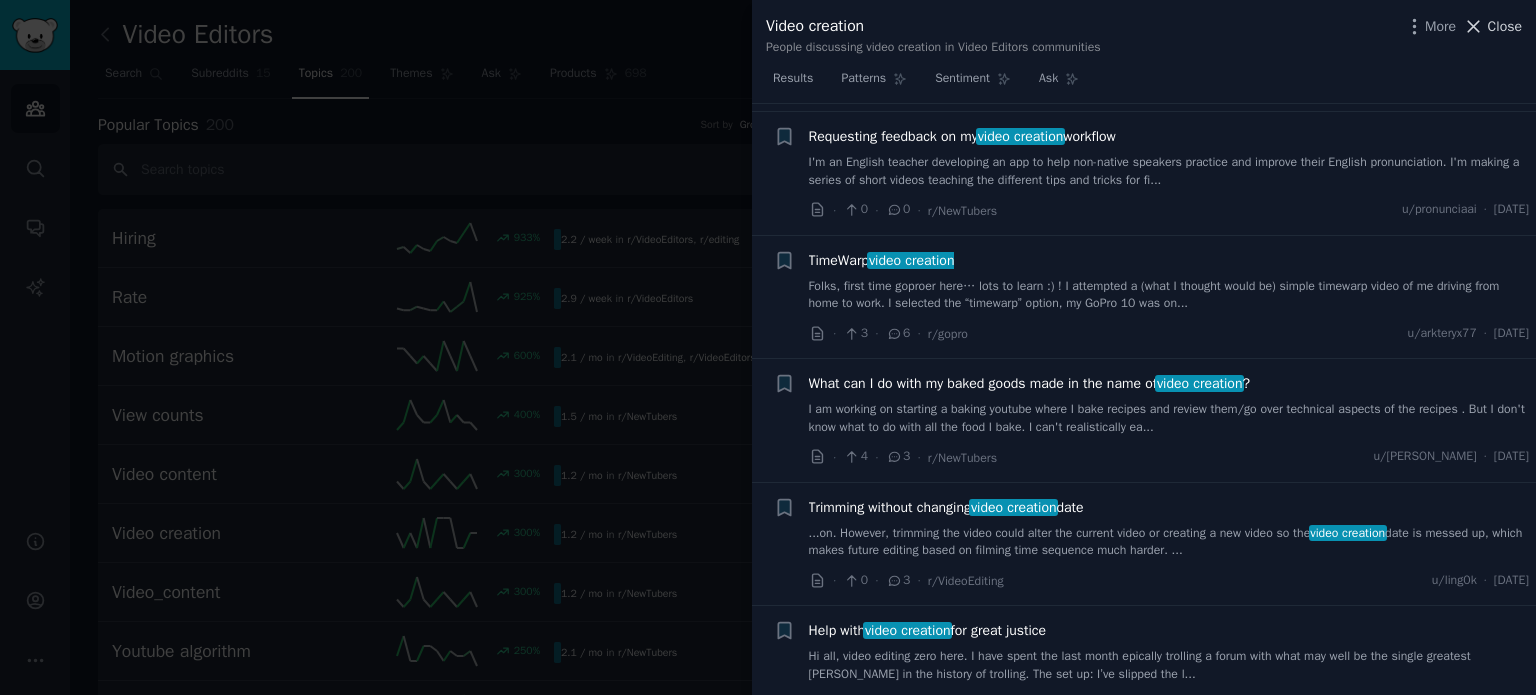click on "Close" at bounding box center (1505, 26) 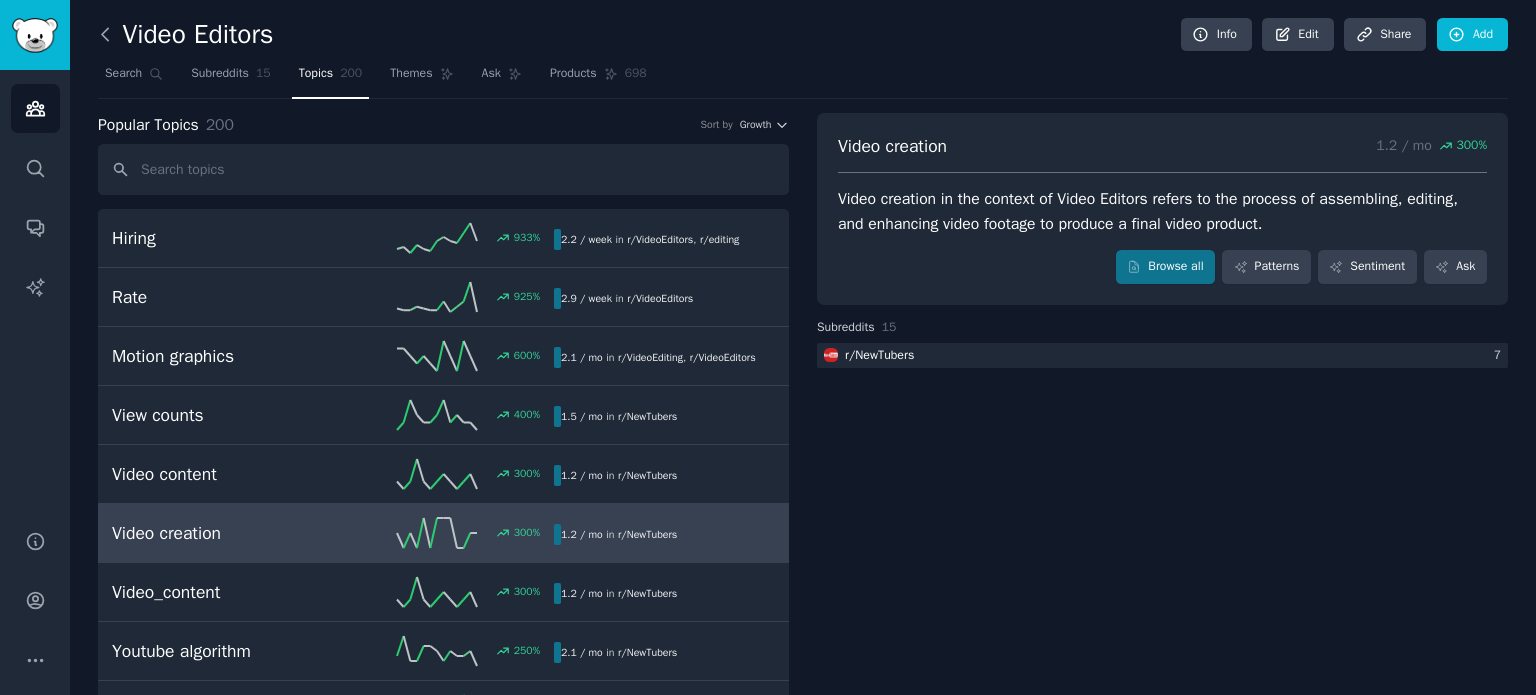 click 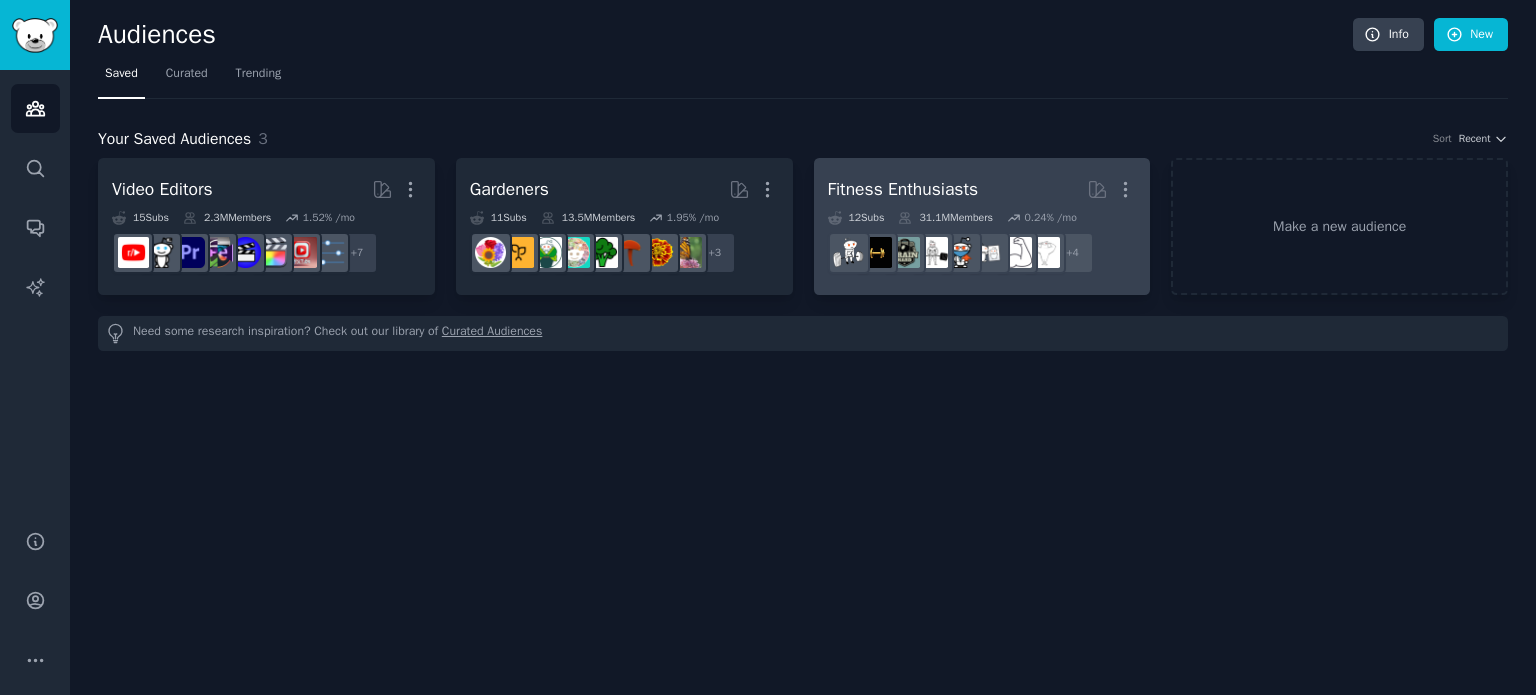 click on "Fitness Enthusiasts" at bounding box center [903, 189] 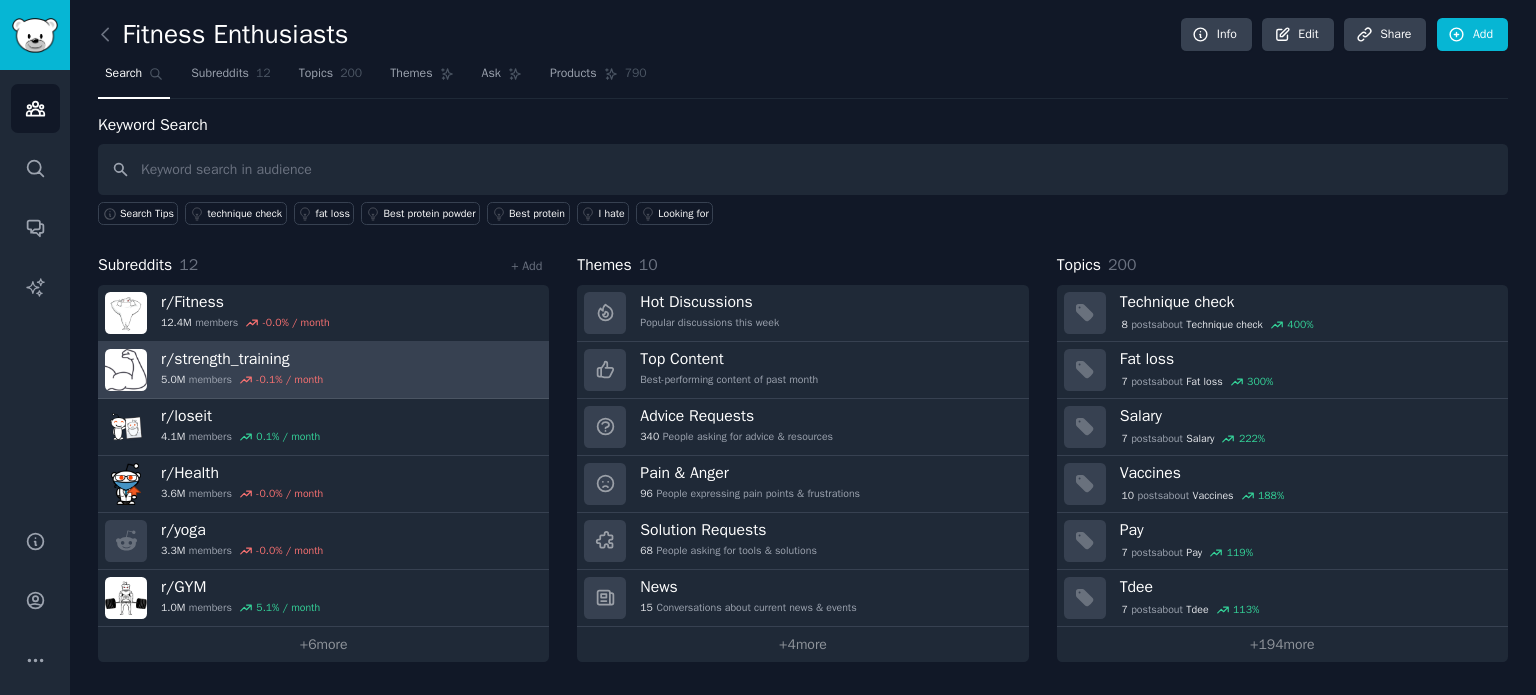 click on "r/ strength_training" at bounding box center [242, 359] 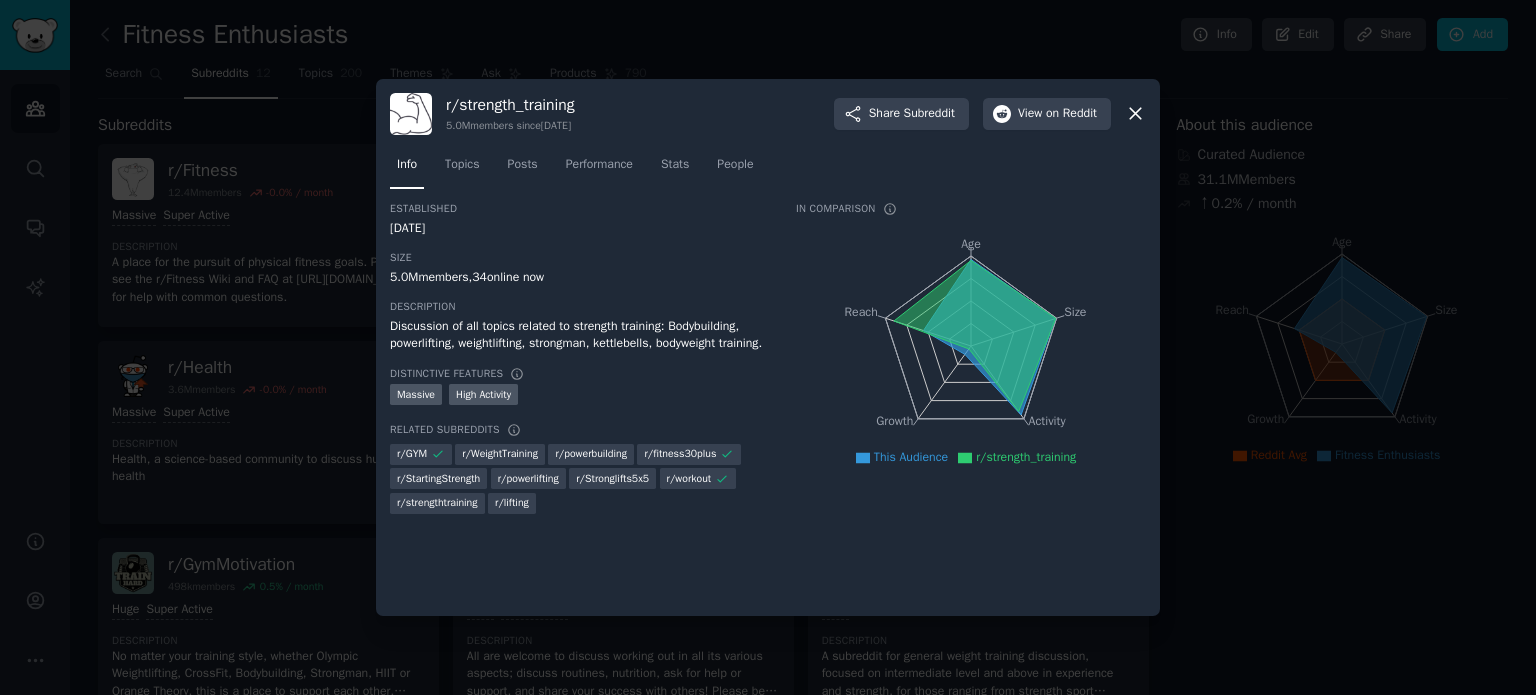 click 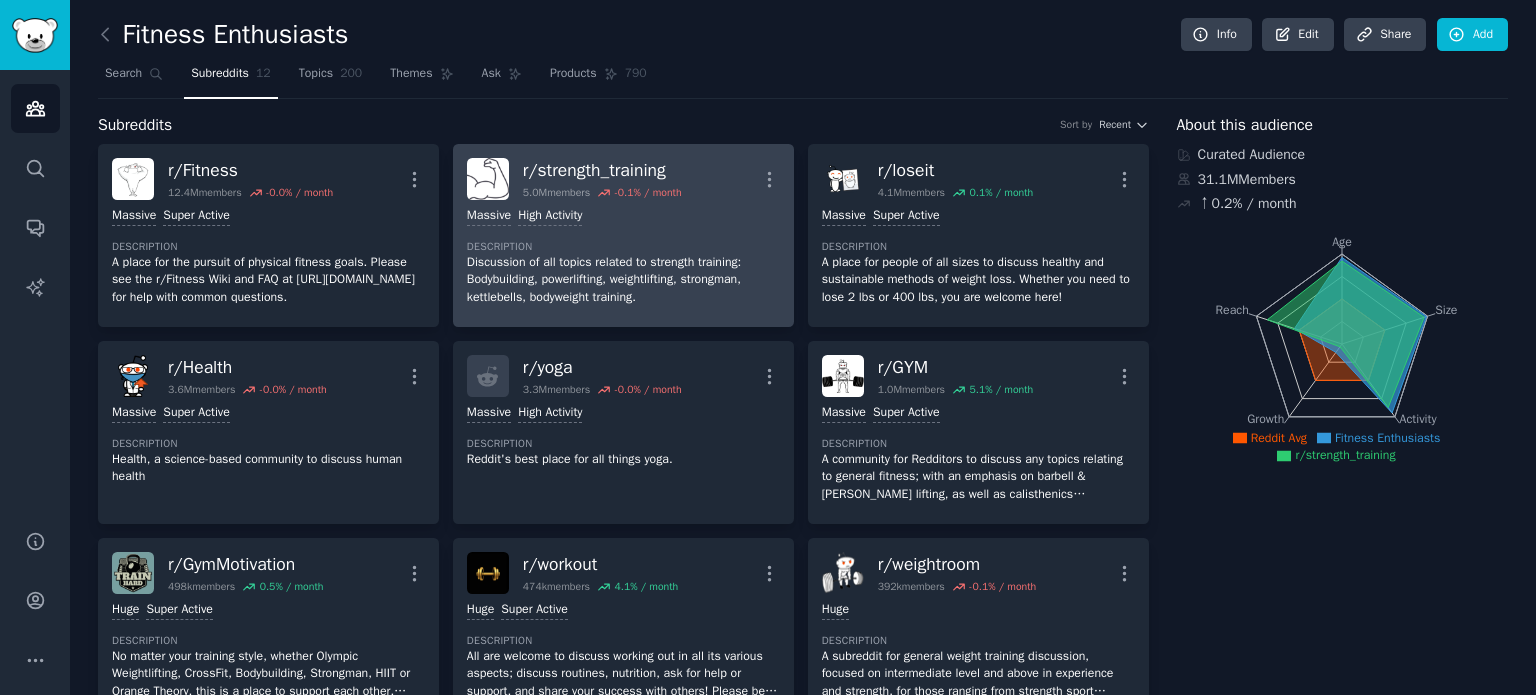 click on "r/ strength_training" at bounding box center [602, 170] 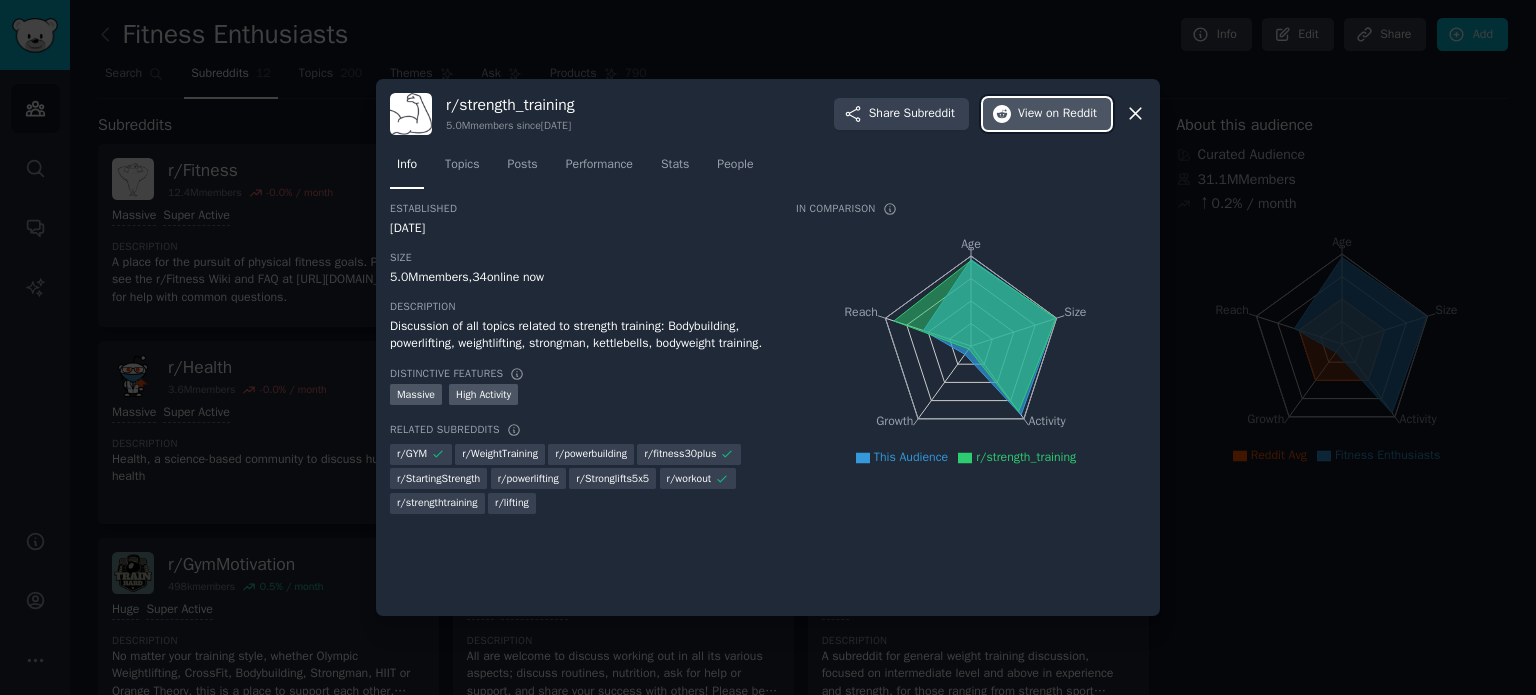 click on "on Reddit" at bounding box center (1071, 114) 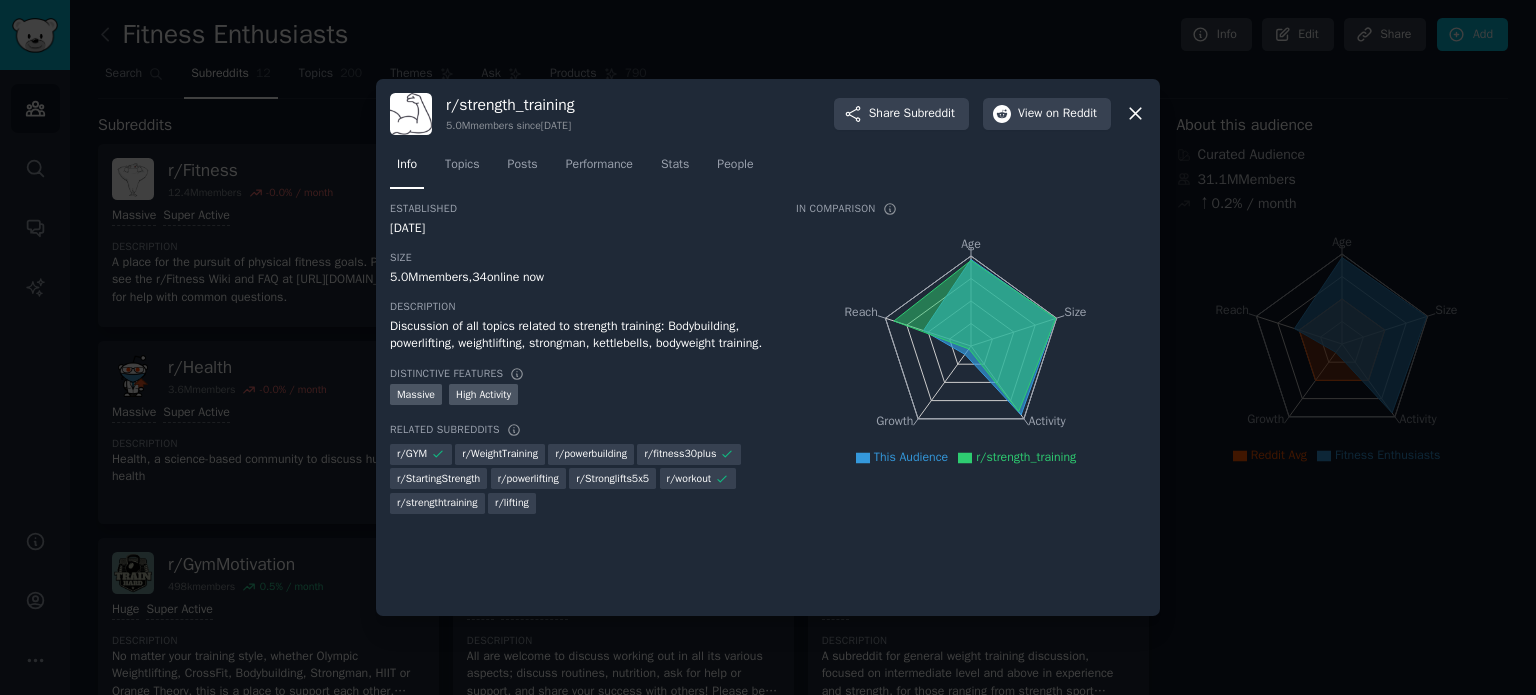 click 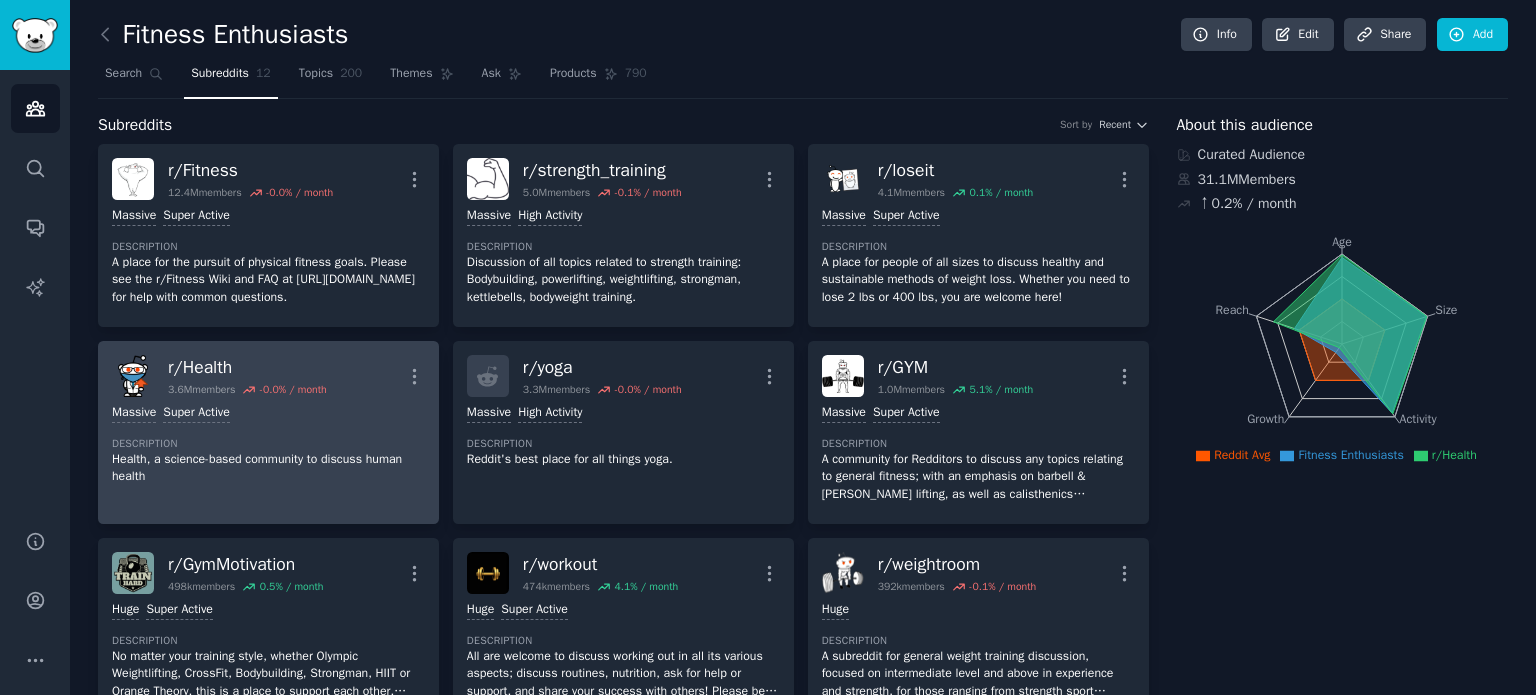 click on "r/ Health" at bounding box center (247, 367) 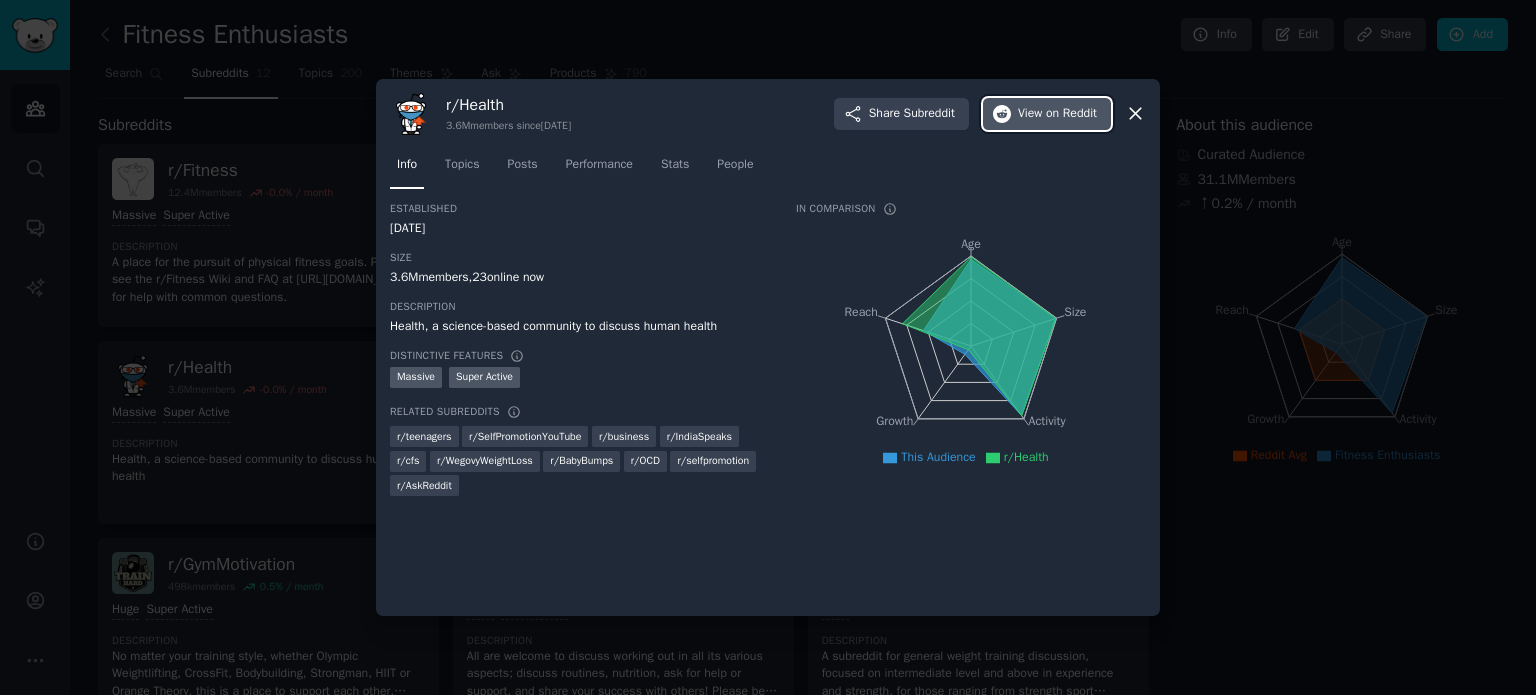 click on "on Reddit" at bounding box center [1071, 114] 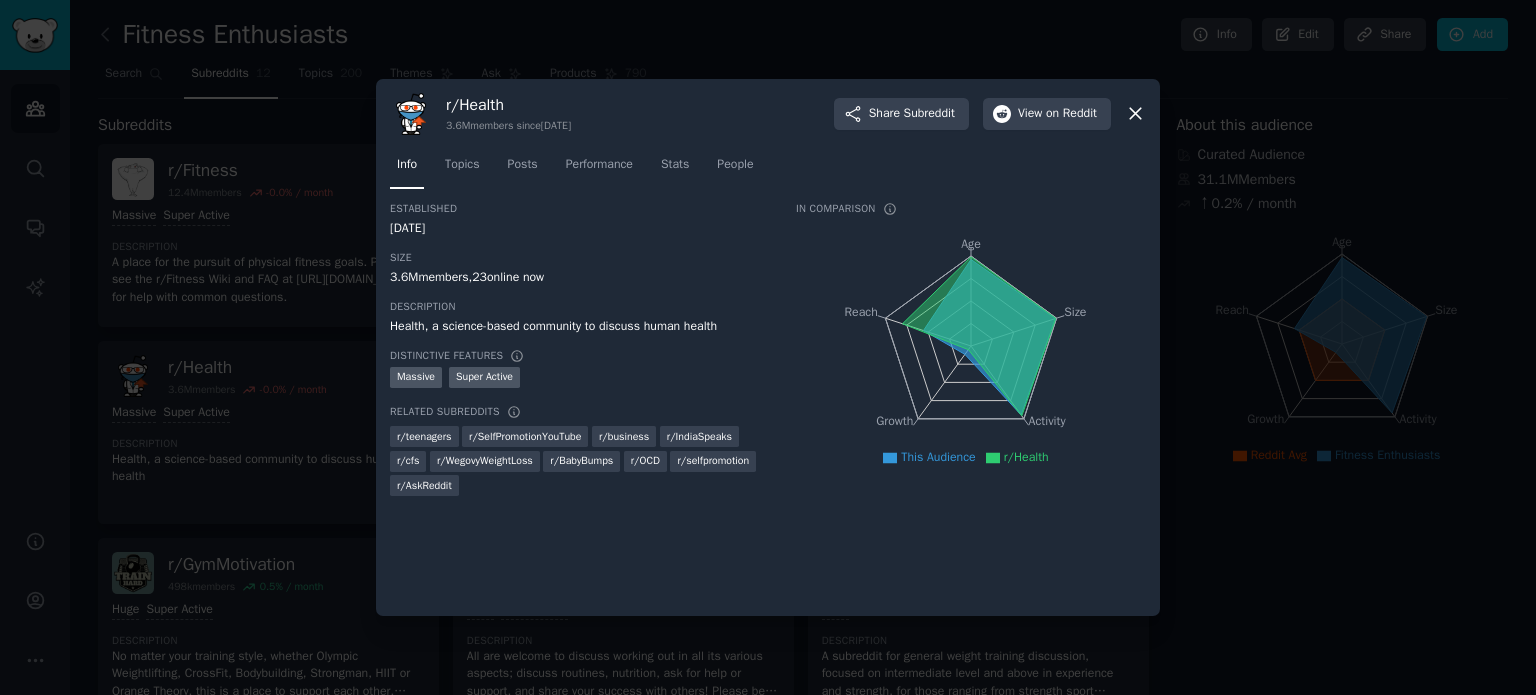 click 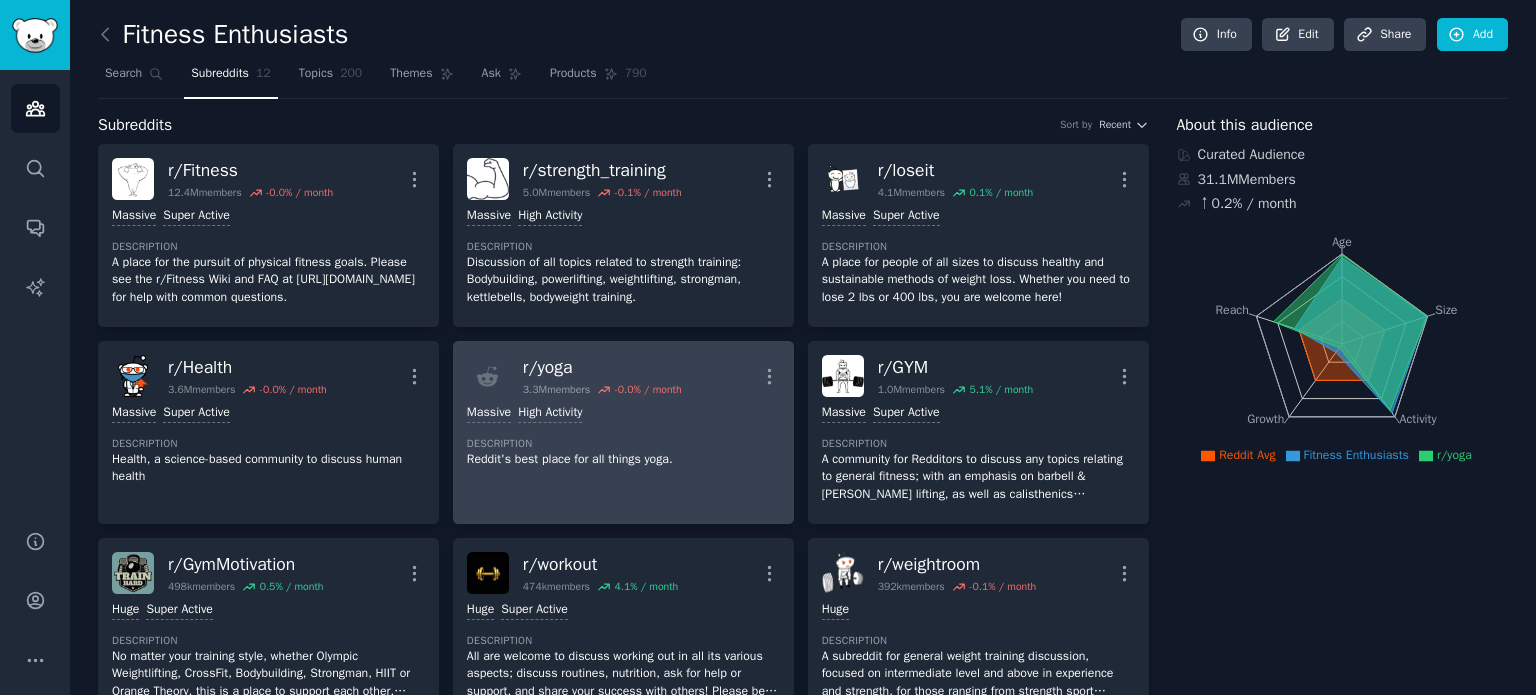 click on "r/ yoga" at bounding box center [602, 367] 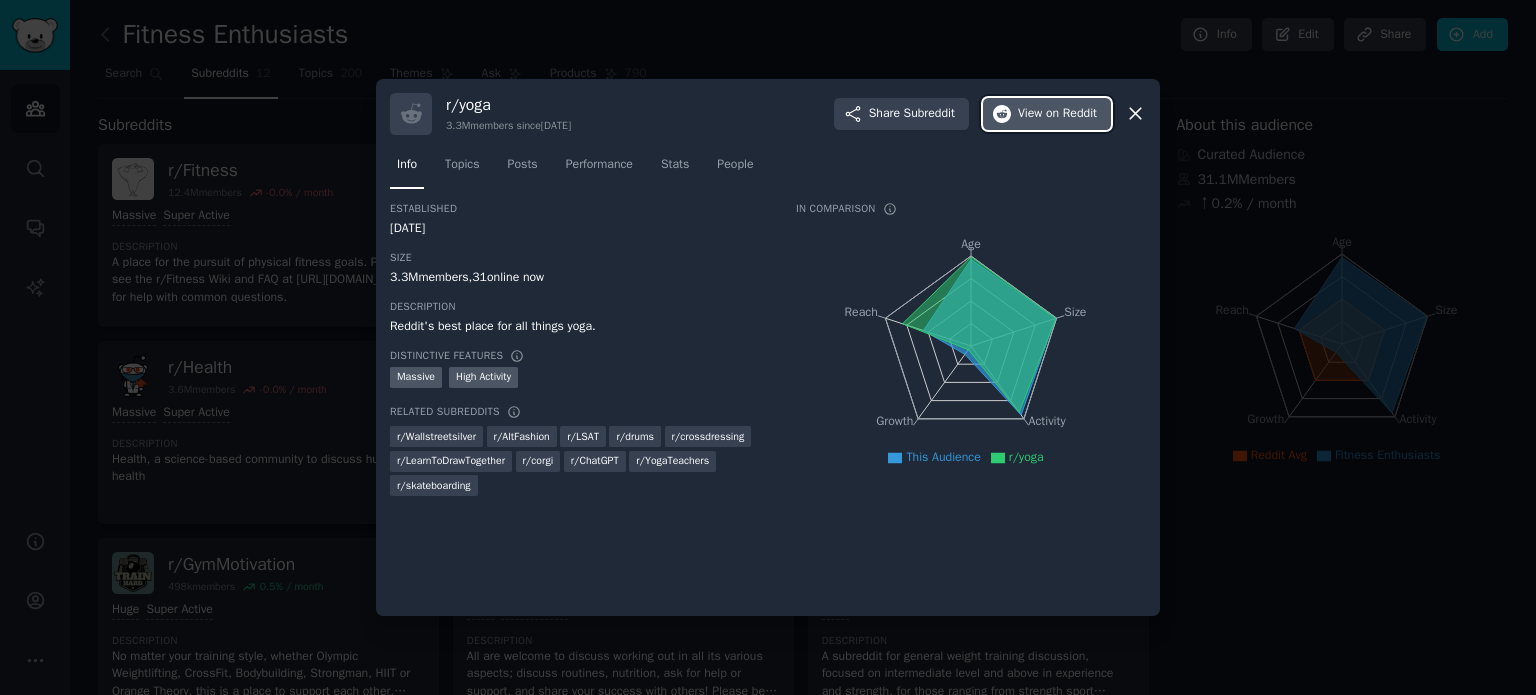 click on "View  on Reddit" at bounding box center (1057, 114) 